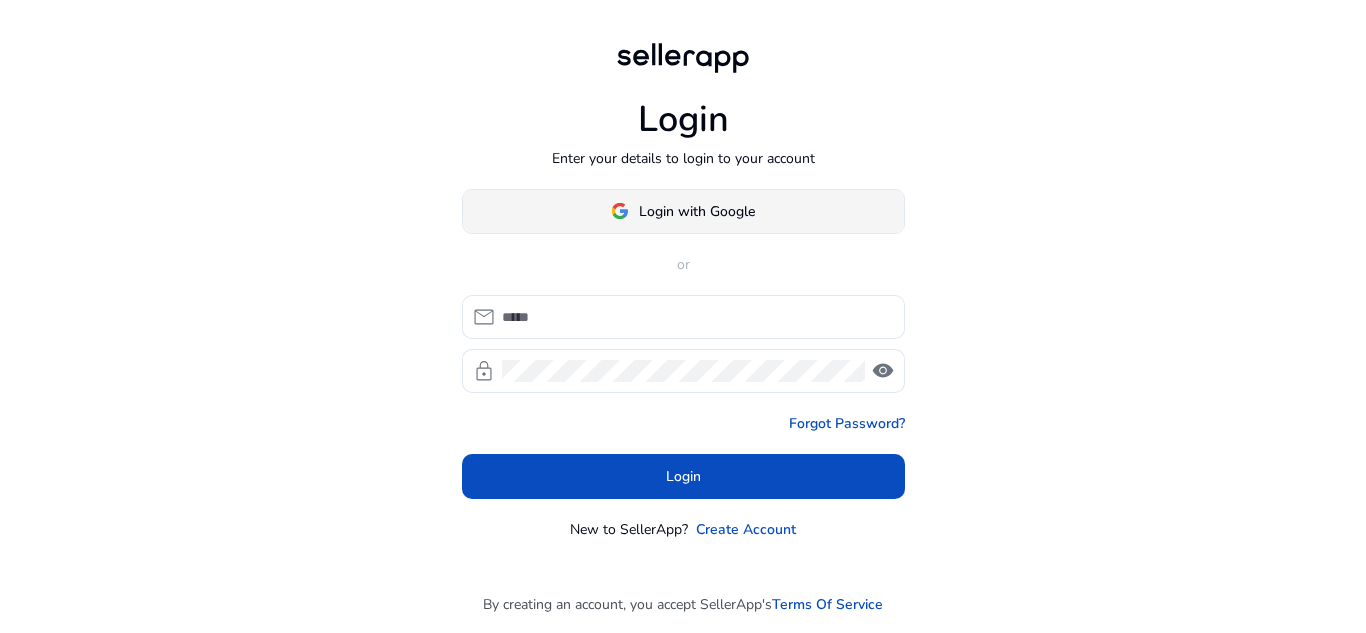 scroll, scrollTop: 0, scrollLeft: 0, axis: both 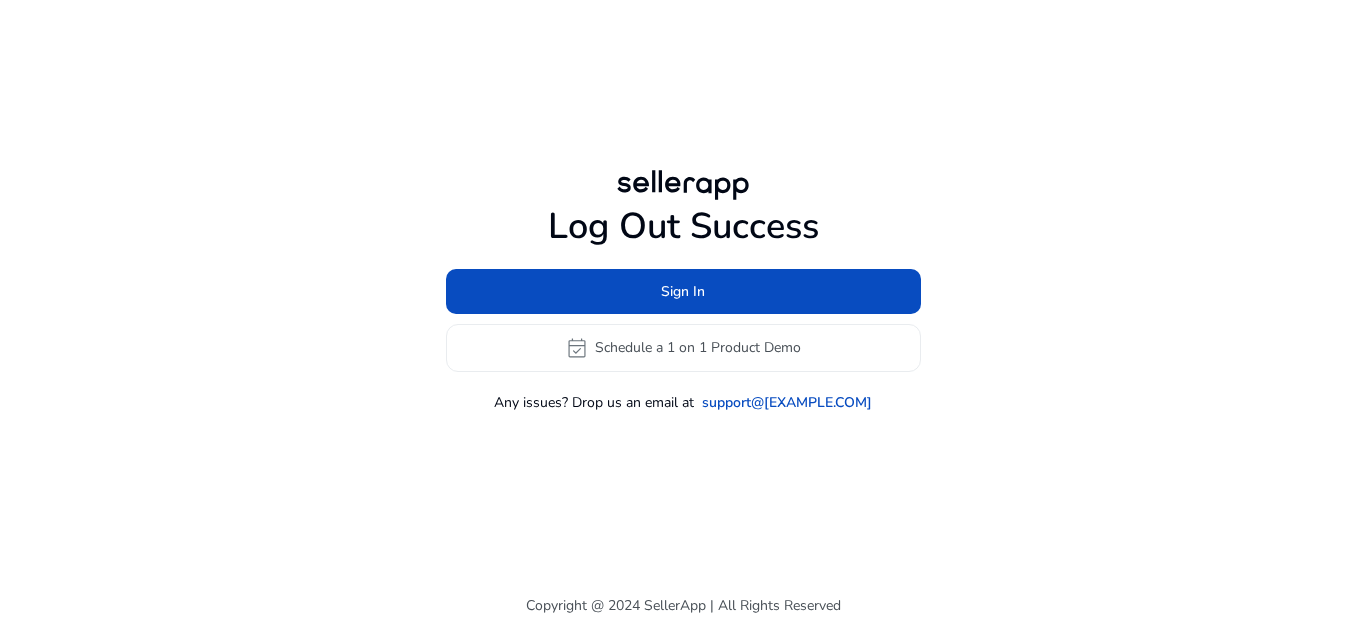 click on "Log Out Success" 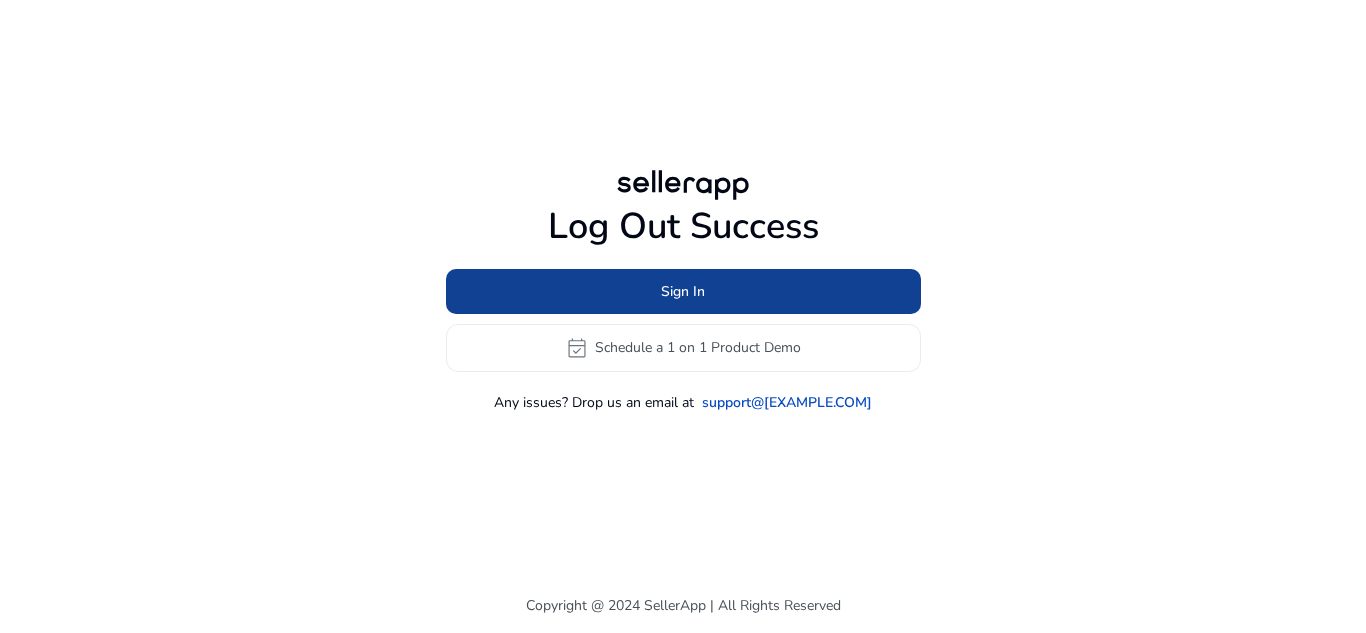 drag, startPoint x: 773, startPoint y: 329, endPoint x: 844, endPoint y: 288, distance: 81.9878 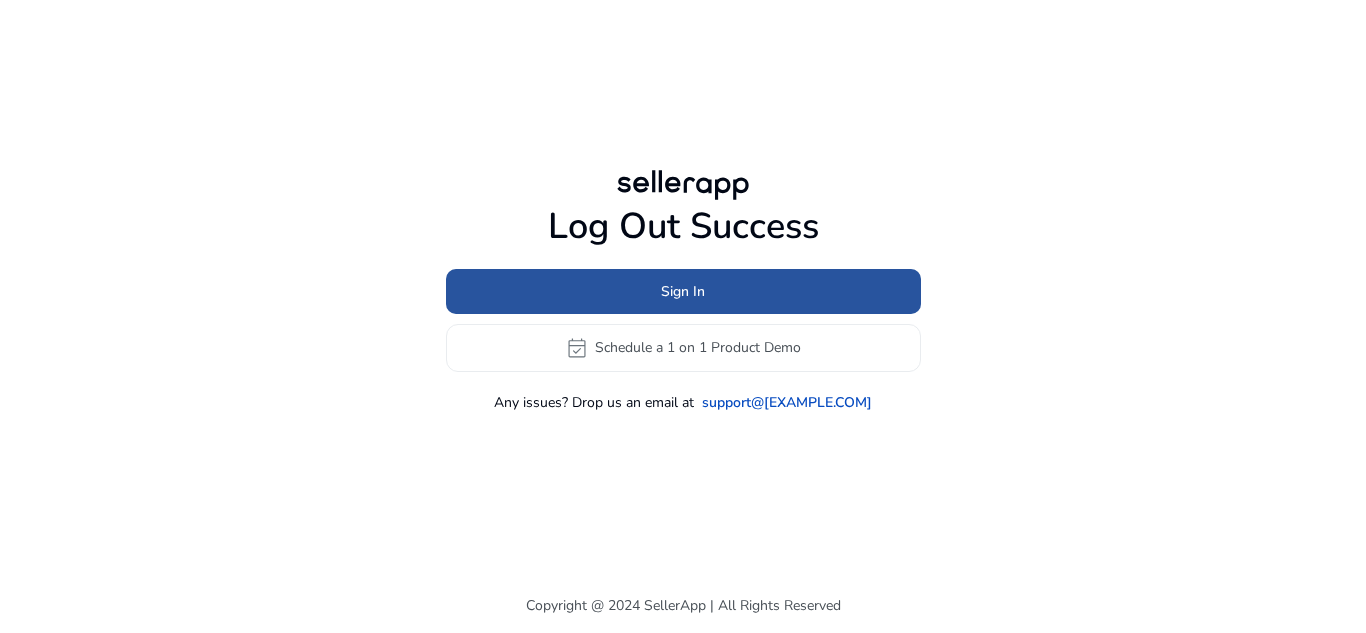 click 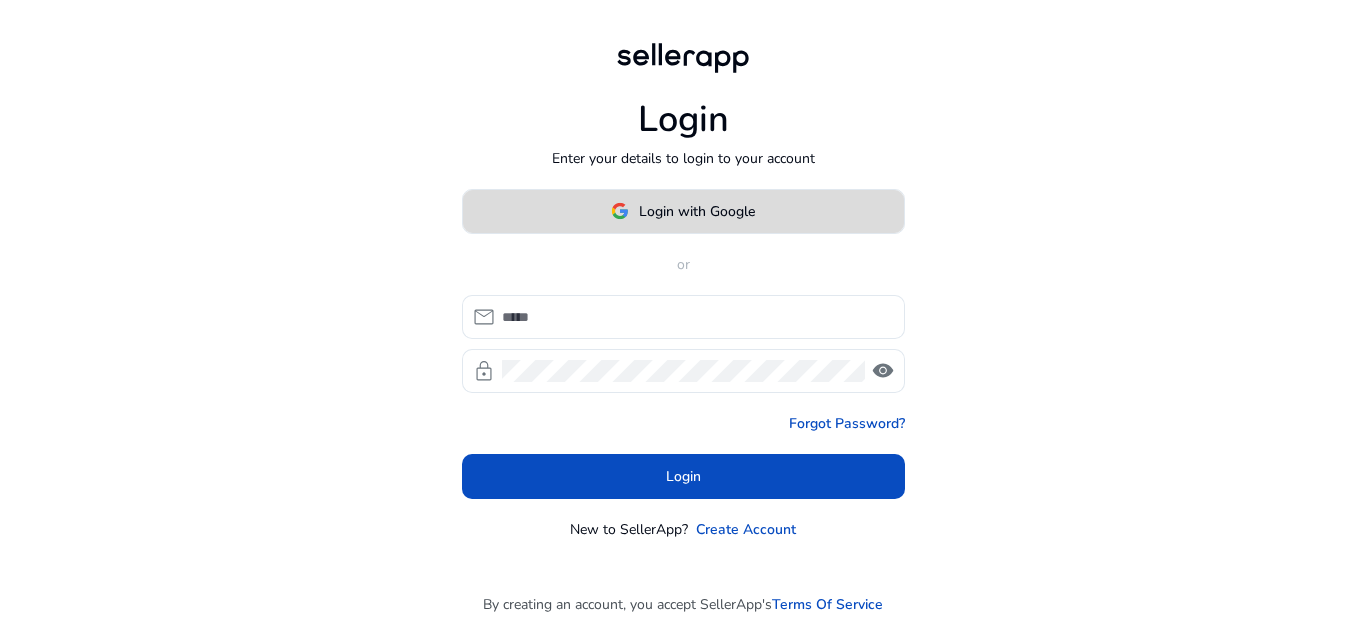 click 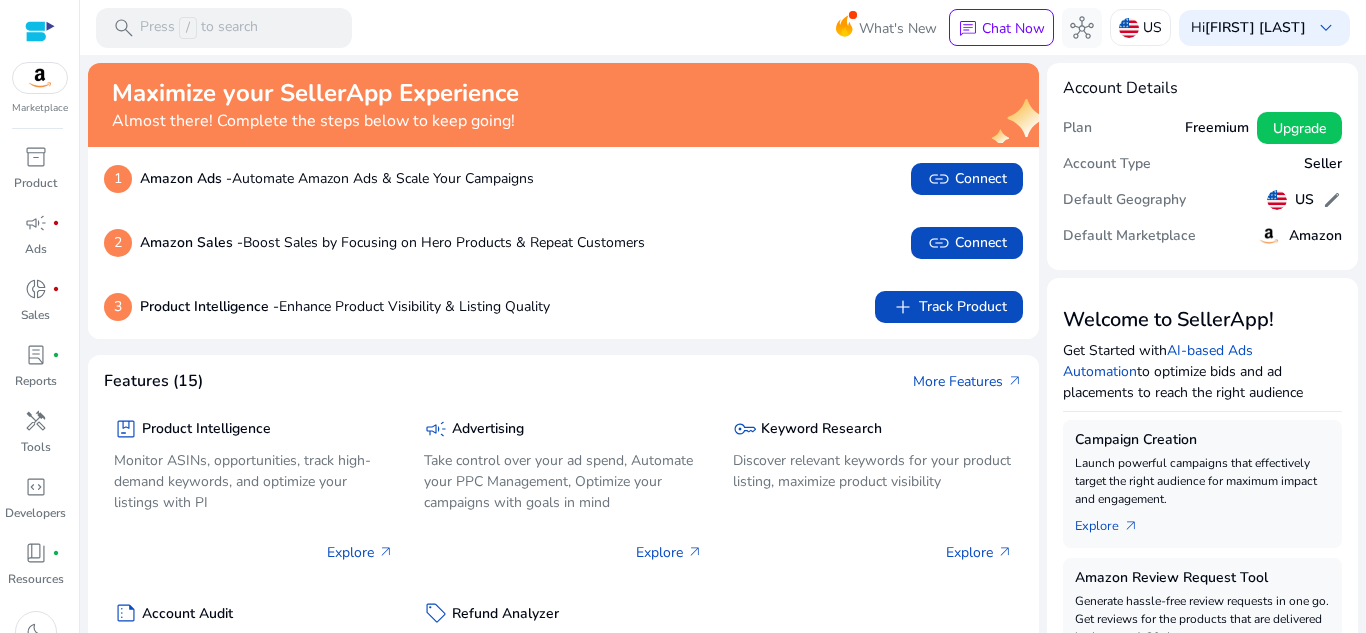 scroll, scrollTop: 0, scrollLeft: 0, axis: both 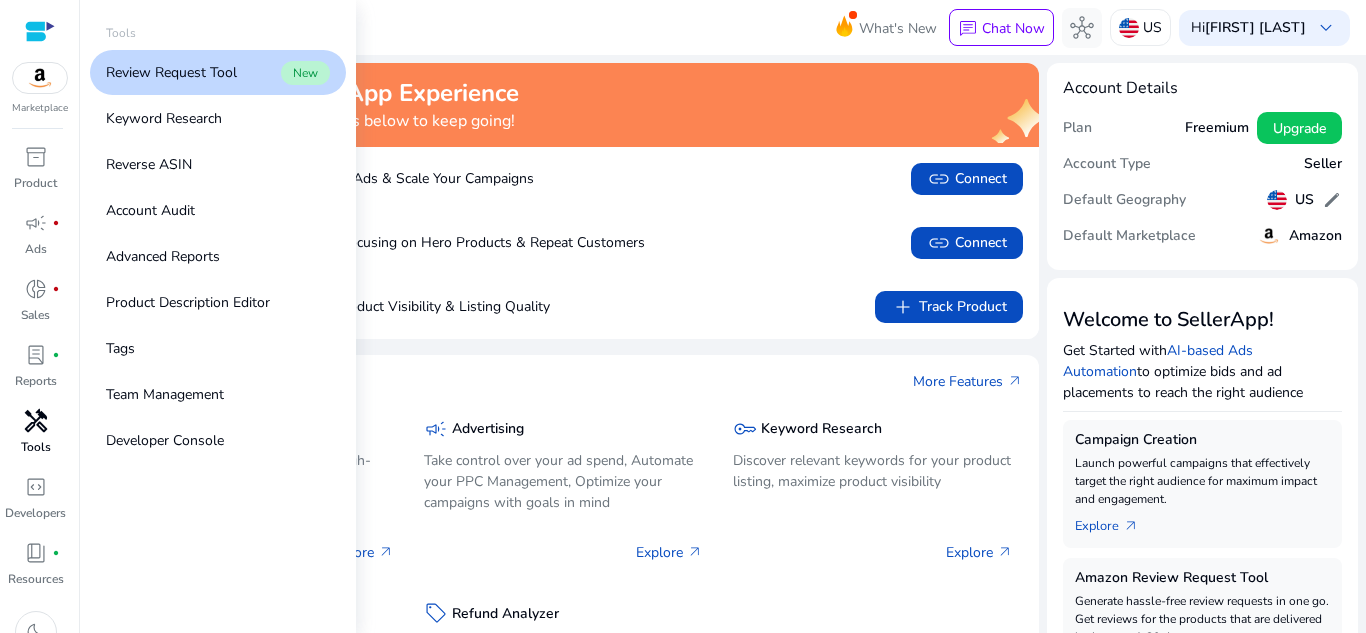 click on "handyman" at bounding box center (36, 421) 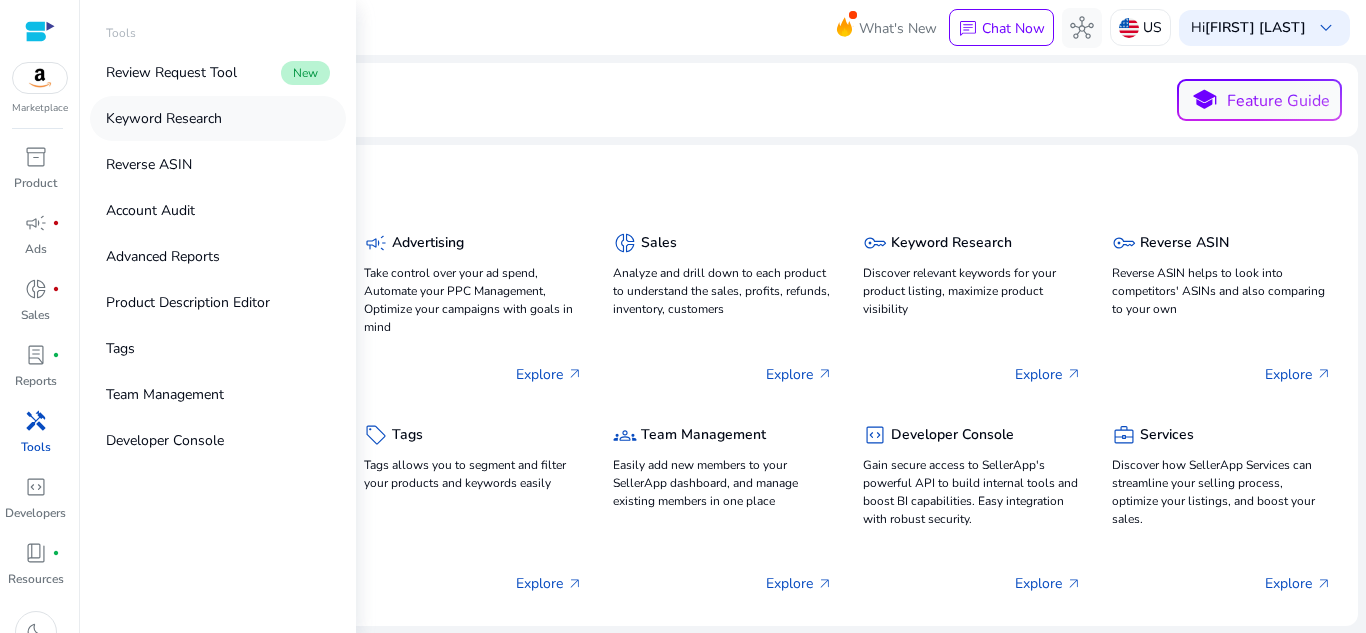 click on "Keyword Research" at bounding box center [218, 118] 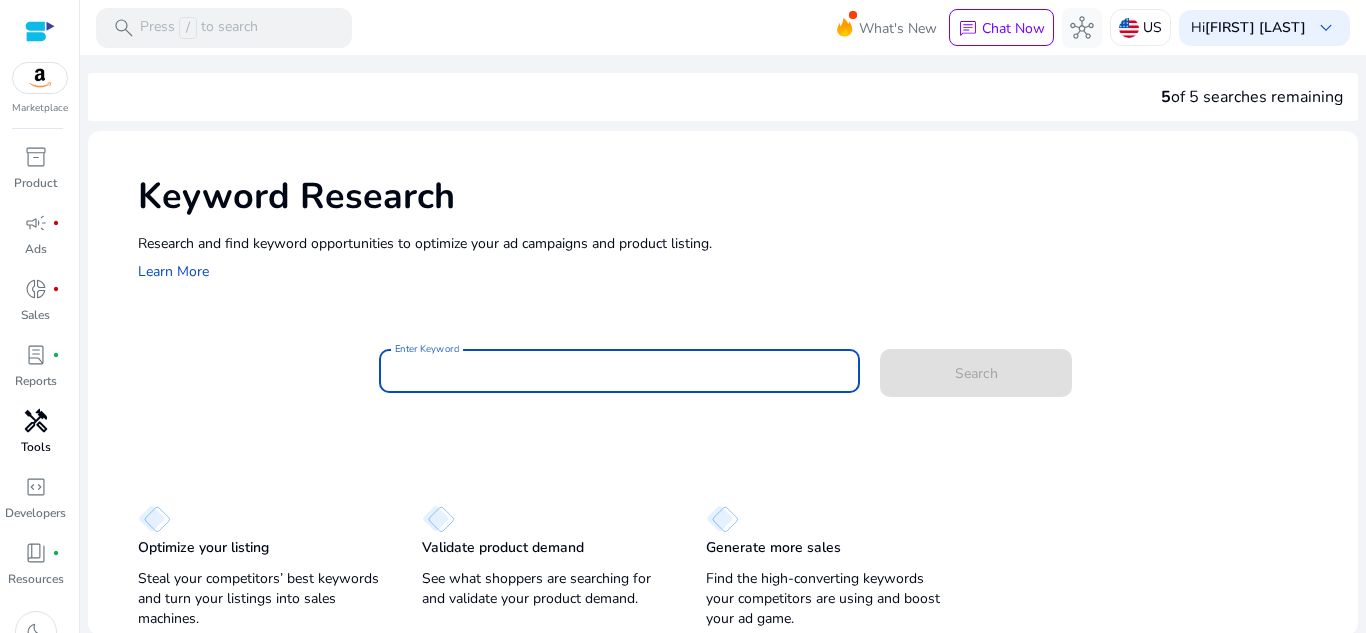 click on "Enter Keyword" at bounding box center [620, 371] 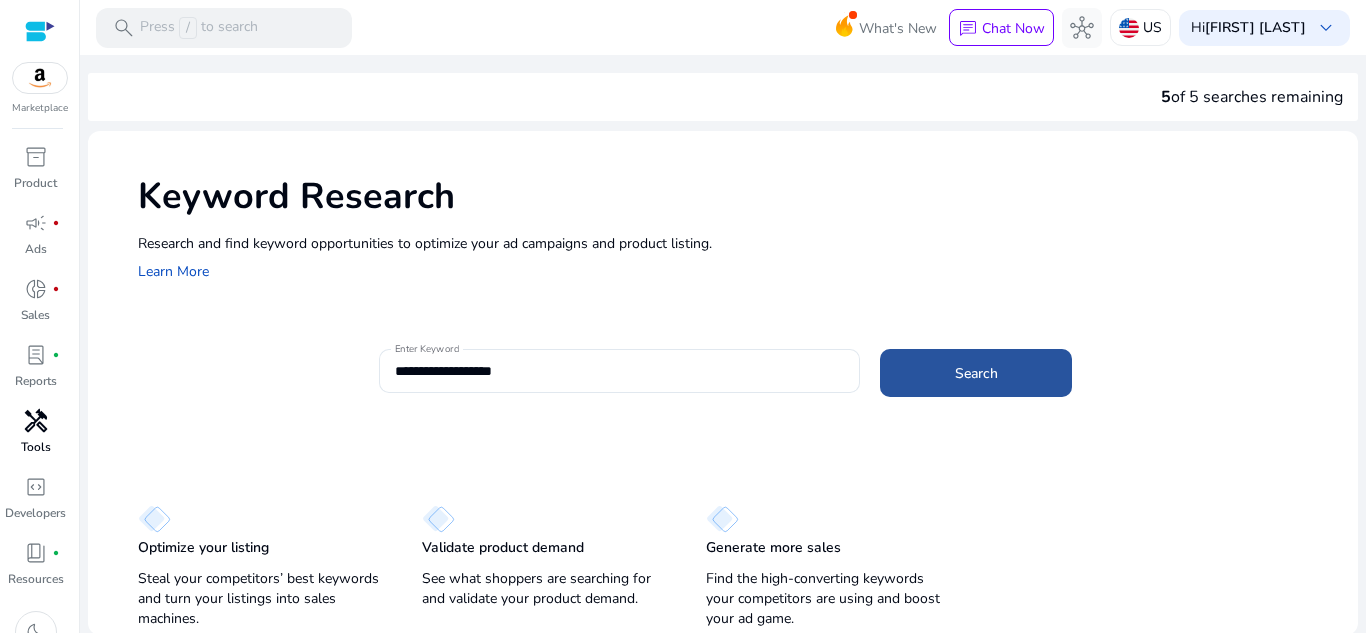 click 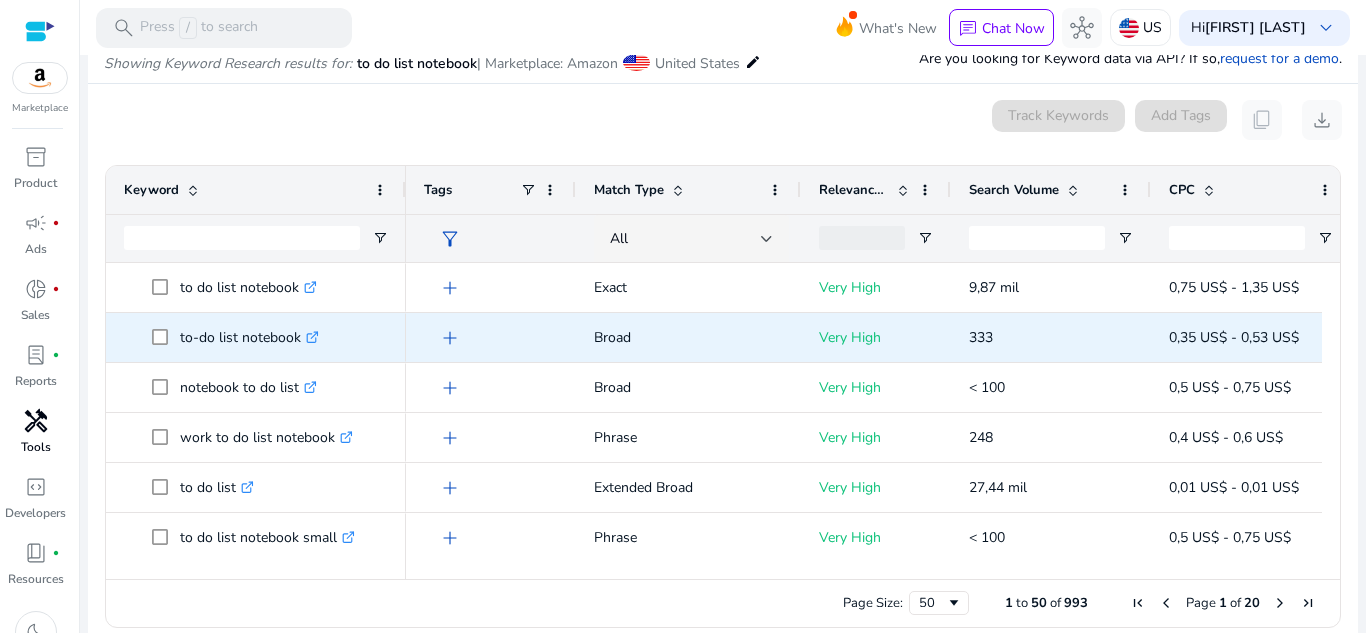 scroll, scrollTop: 238, scrollLeft: 0, axis: vertical 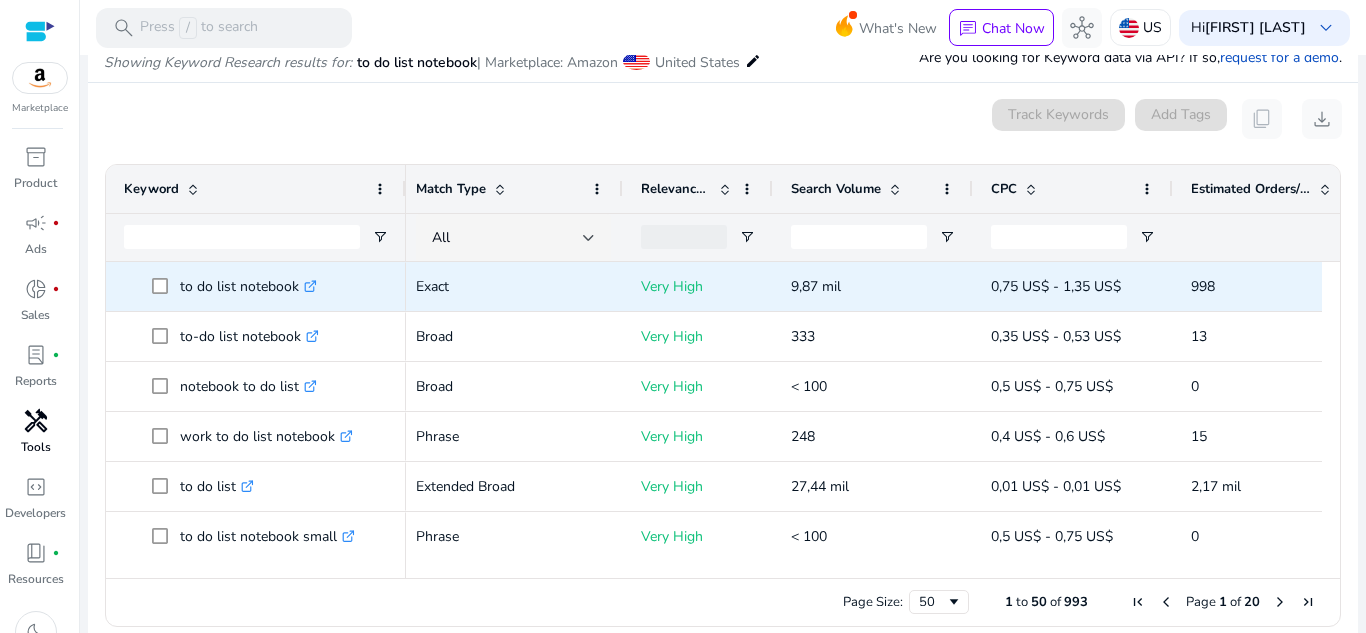 click on ".st0{fill:#2c8af8}" at bounding box center [308, 286] 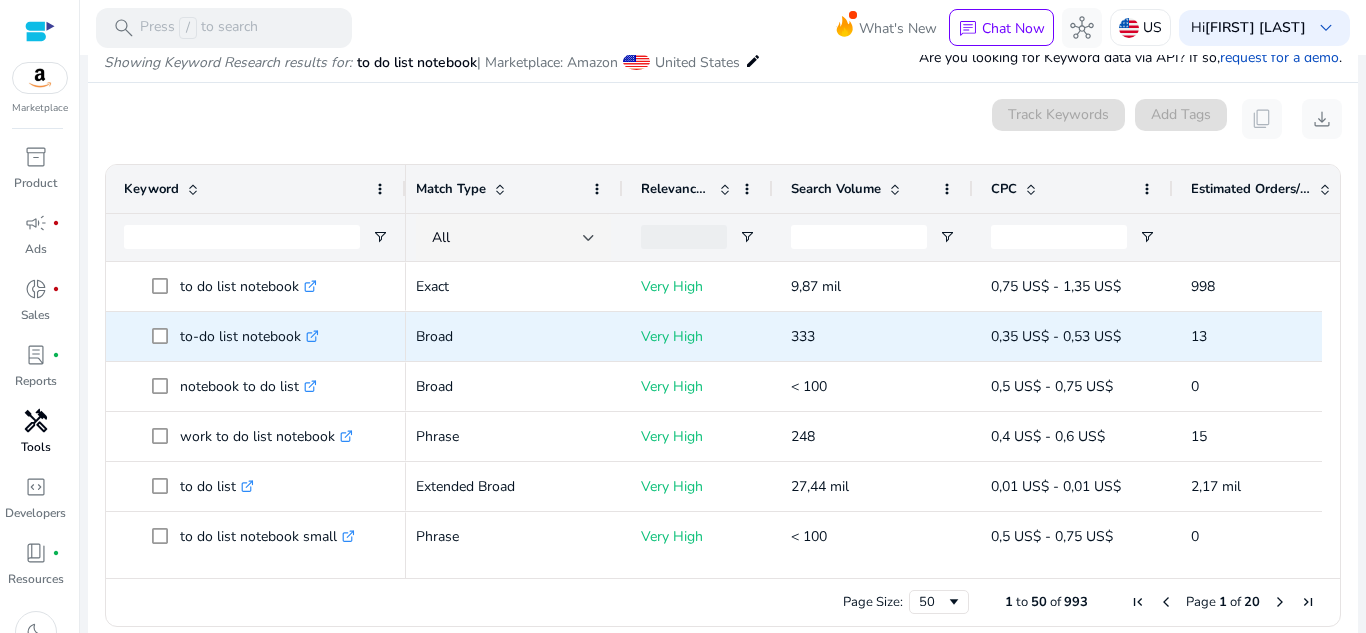 click 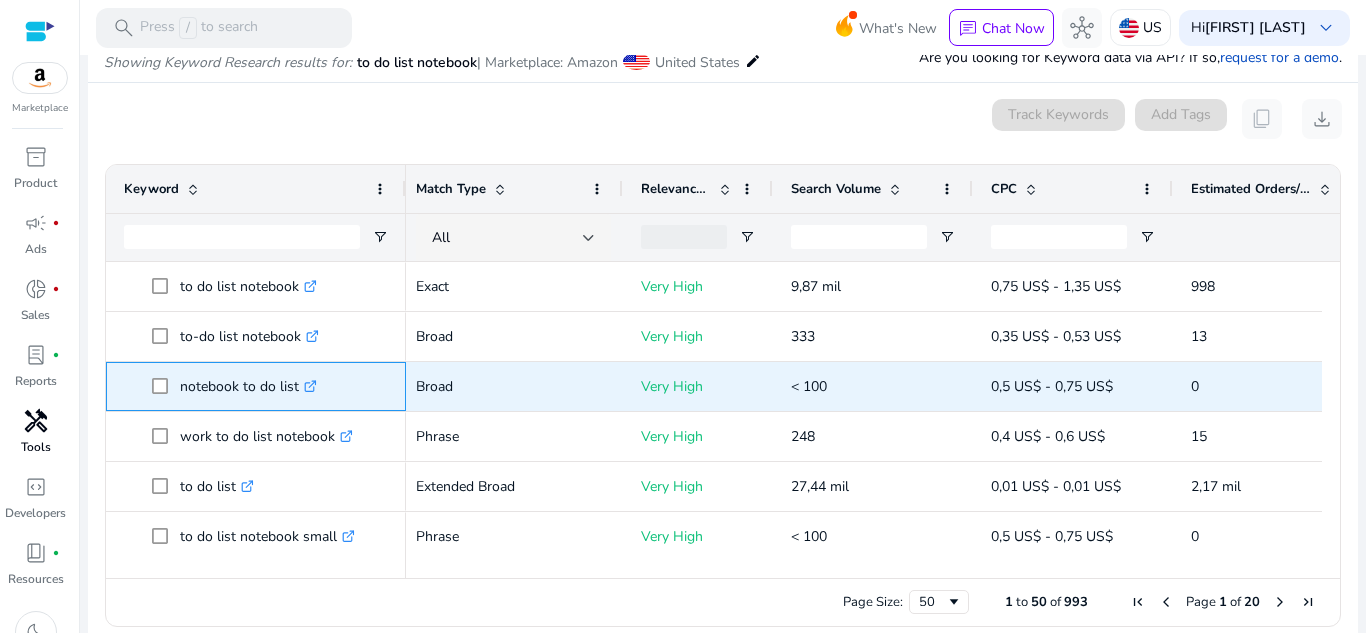 click on ".st0{fill:#2c8af8}" 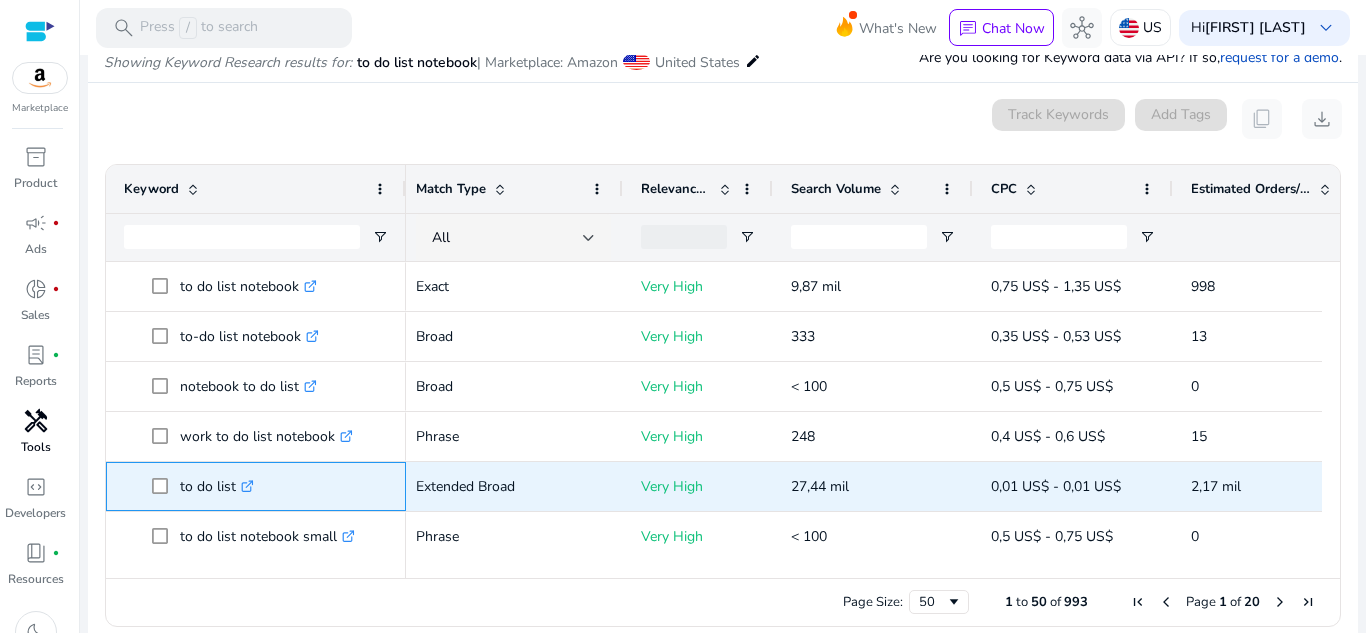 click on ".st0{fill:#2c8af8}" 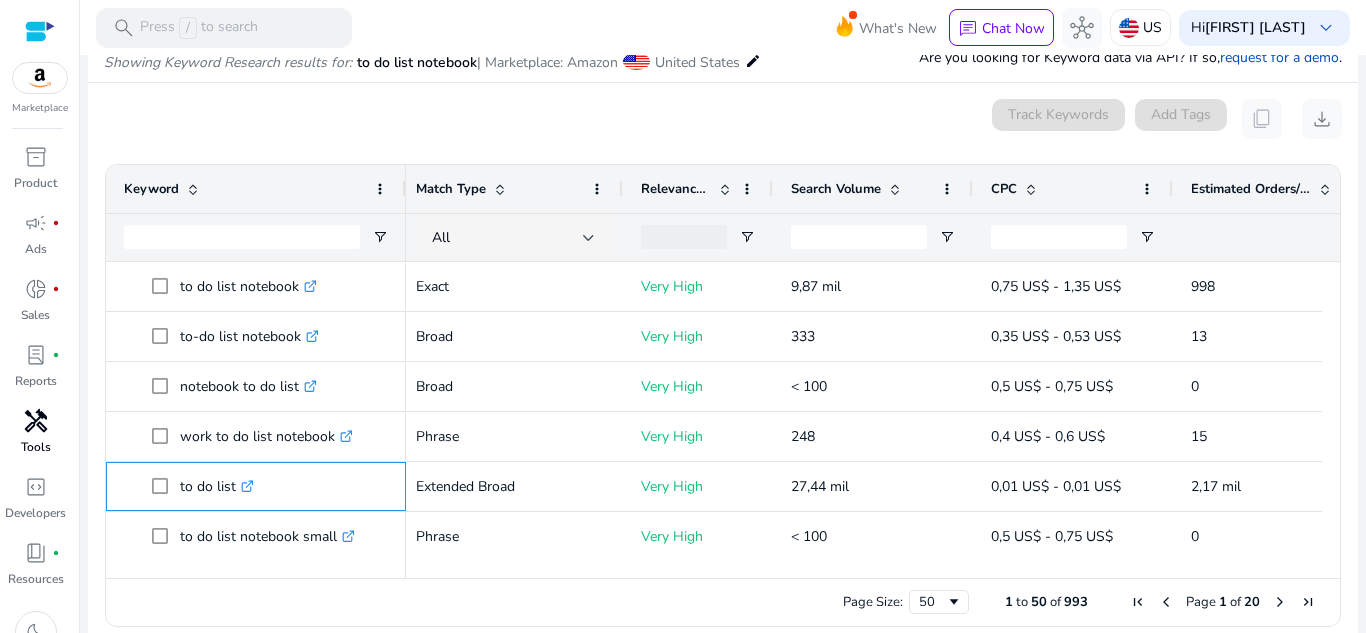 scroll, scrollTop: 126, scrollLeft: 0, axis: vertical 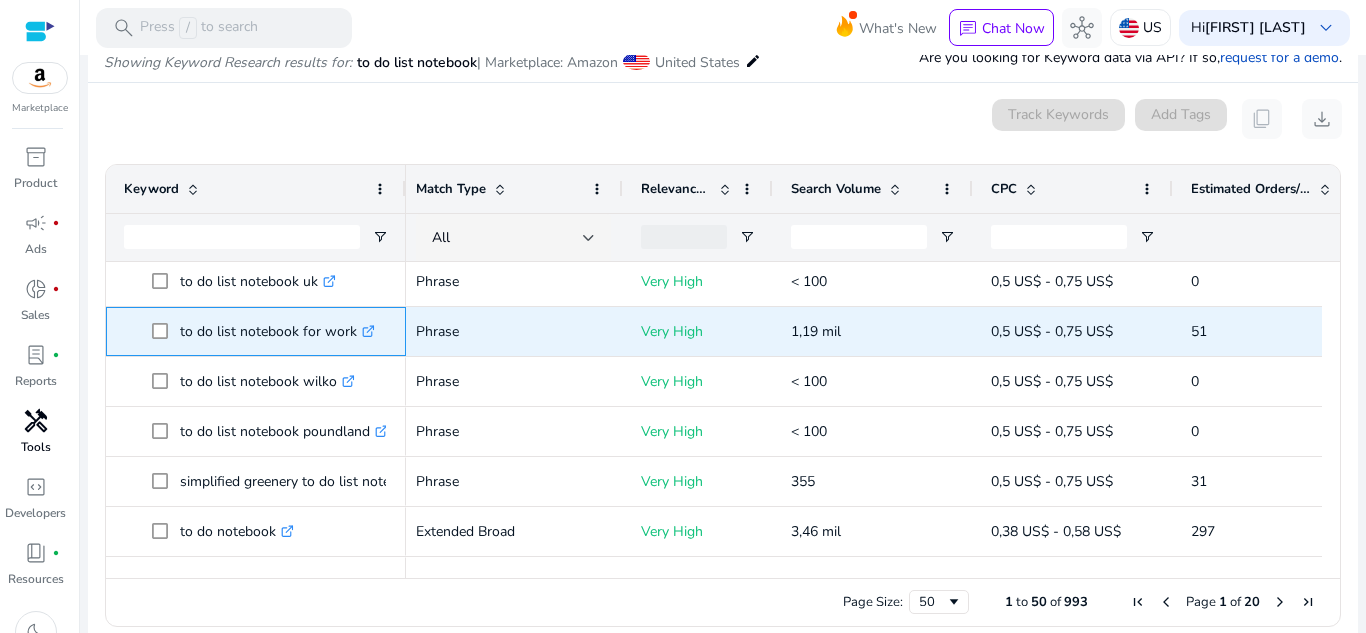 click on ".st0{fill:#2c8af8}" 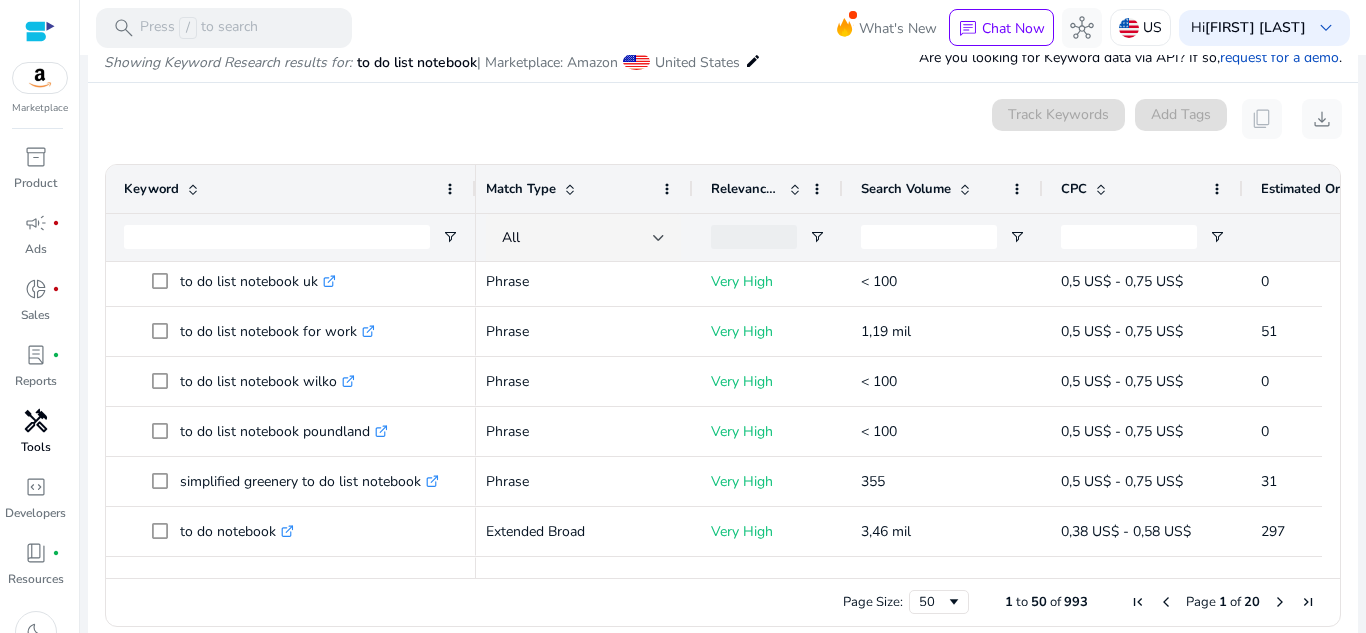 drag, startPoint x: 402, startPoint y: 183, endPoint x: 473, endPoint y: 184, distance: 71.00704 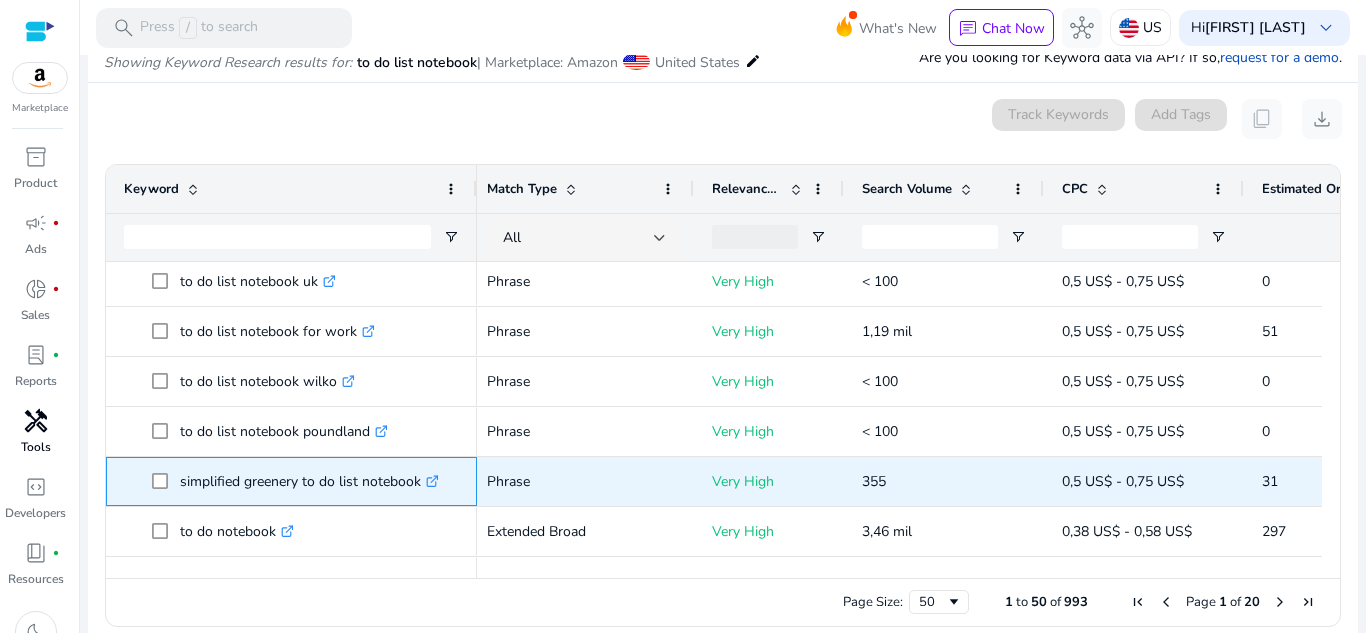 click 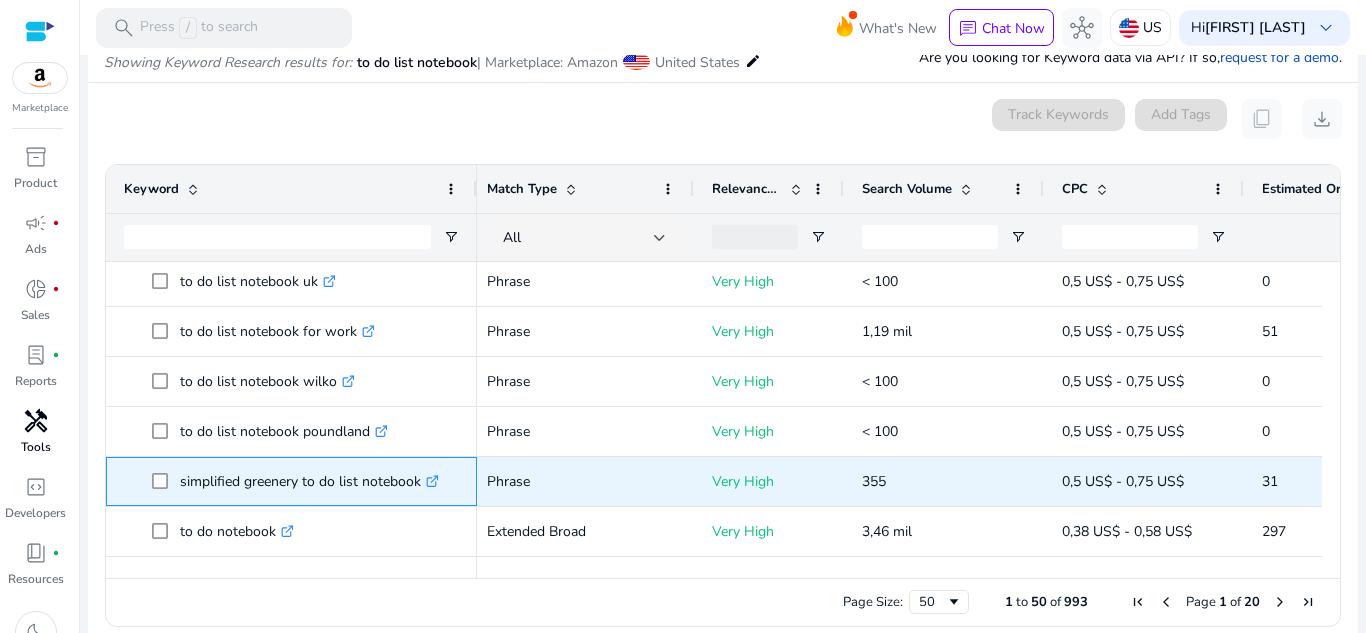 click on ".st0{fill:#2c8af8}" 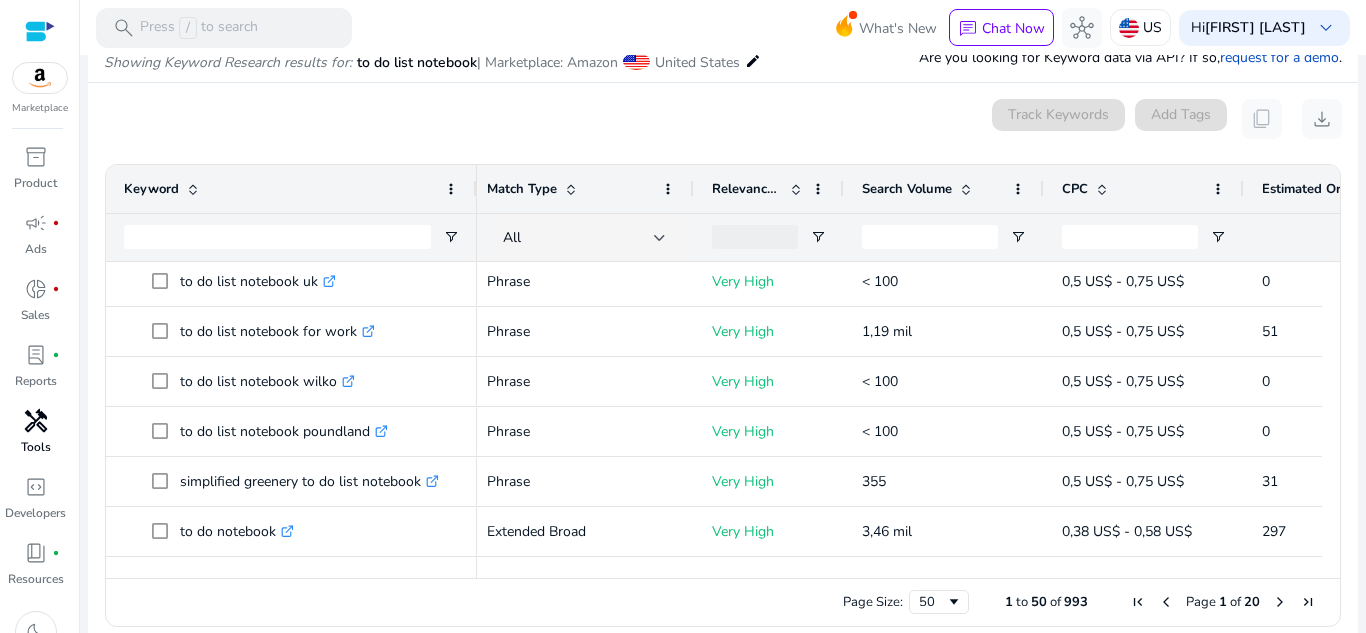 drag, startPoint x: 832, startPoint y: 580, endPoint x: 877, endPoint y: 573, distance: 45.54119 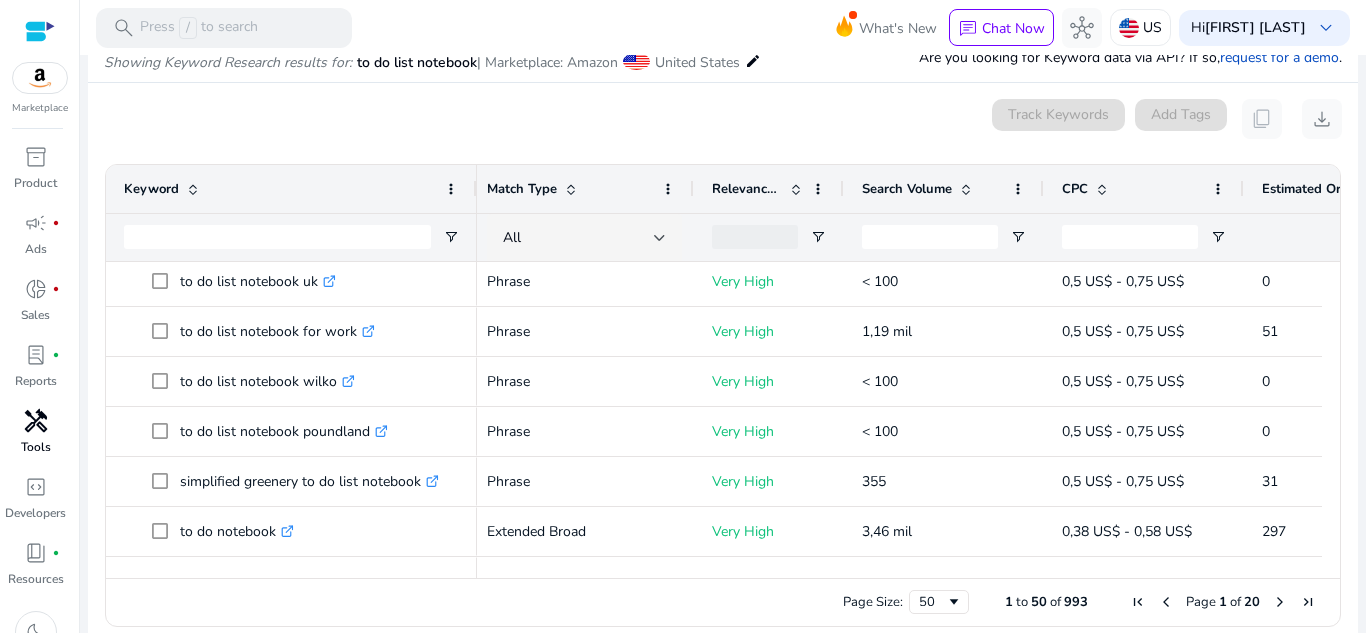 scroll, scrollTop: 0, scrollLeft: 263, axis: horizontal 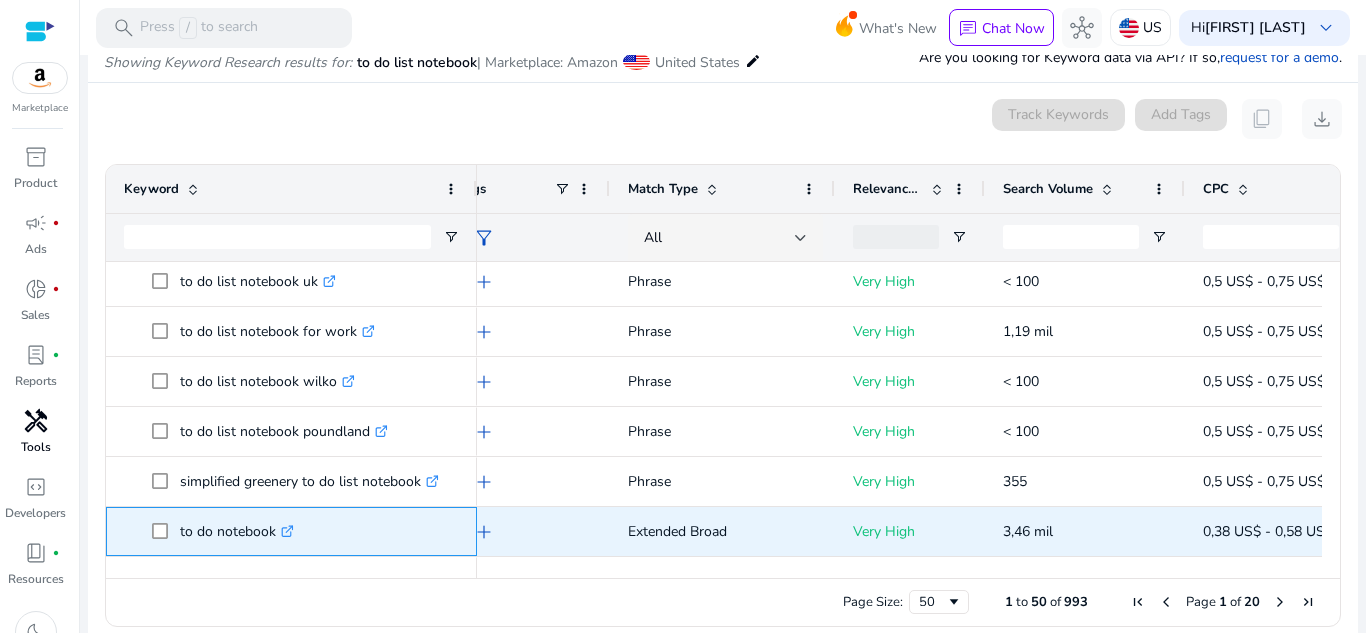 click on ".st0{fill:#2c8af8}" at bounding box center [285, 531] 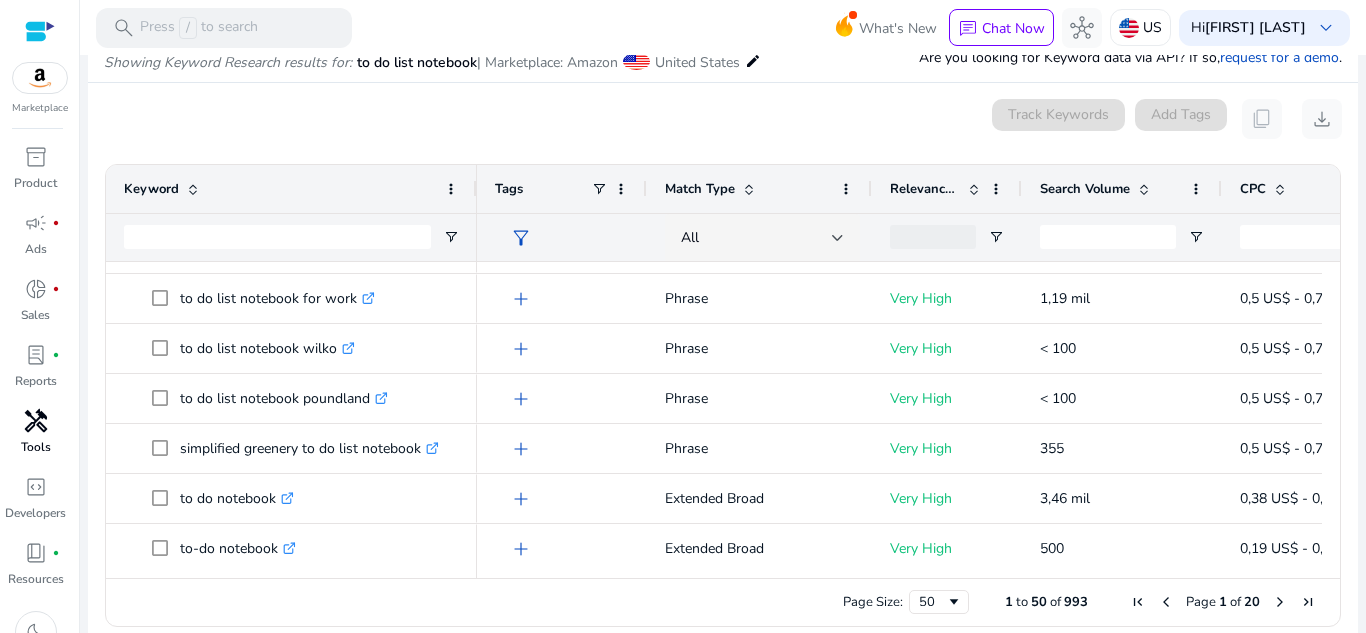 click on "Keyword" at bounding box center (291, 213) 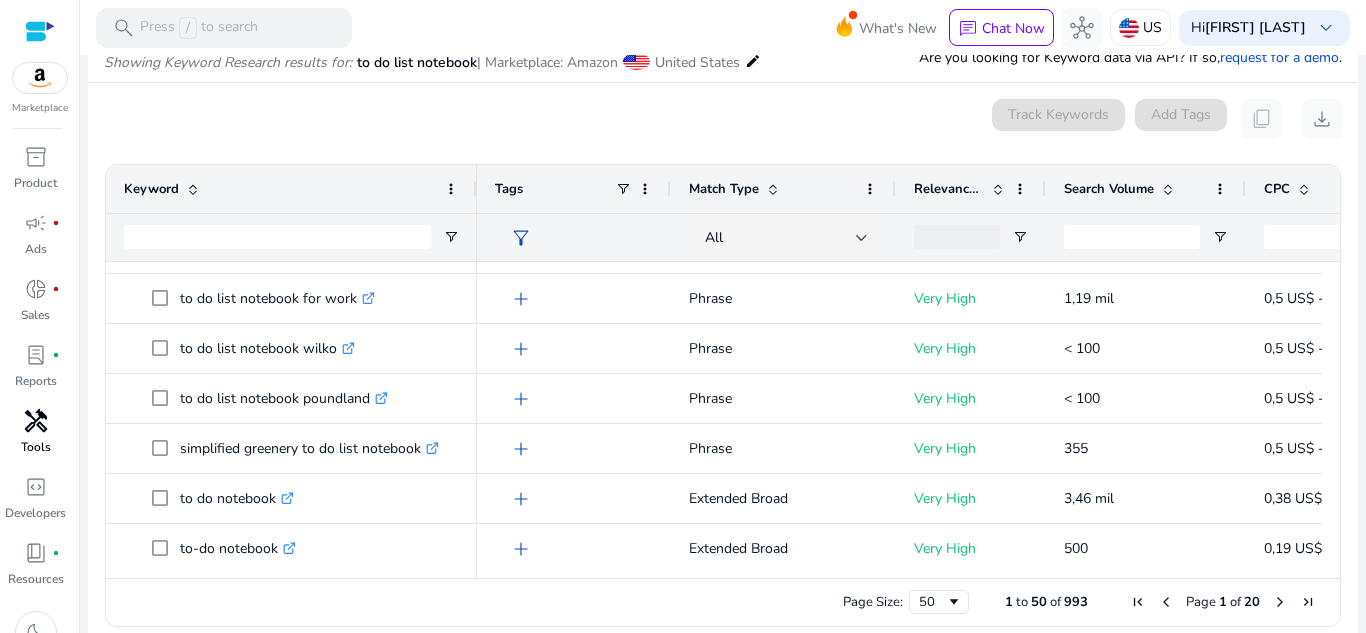 drag, startPoint x: 643, startPoint y: 187, endPoint x: 515, endPoint y: 204, distance: 129.12398 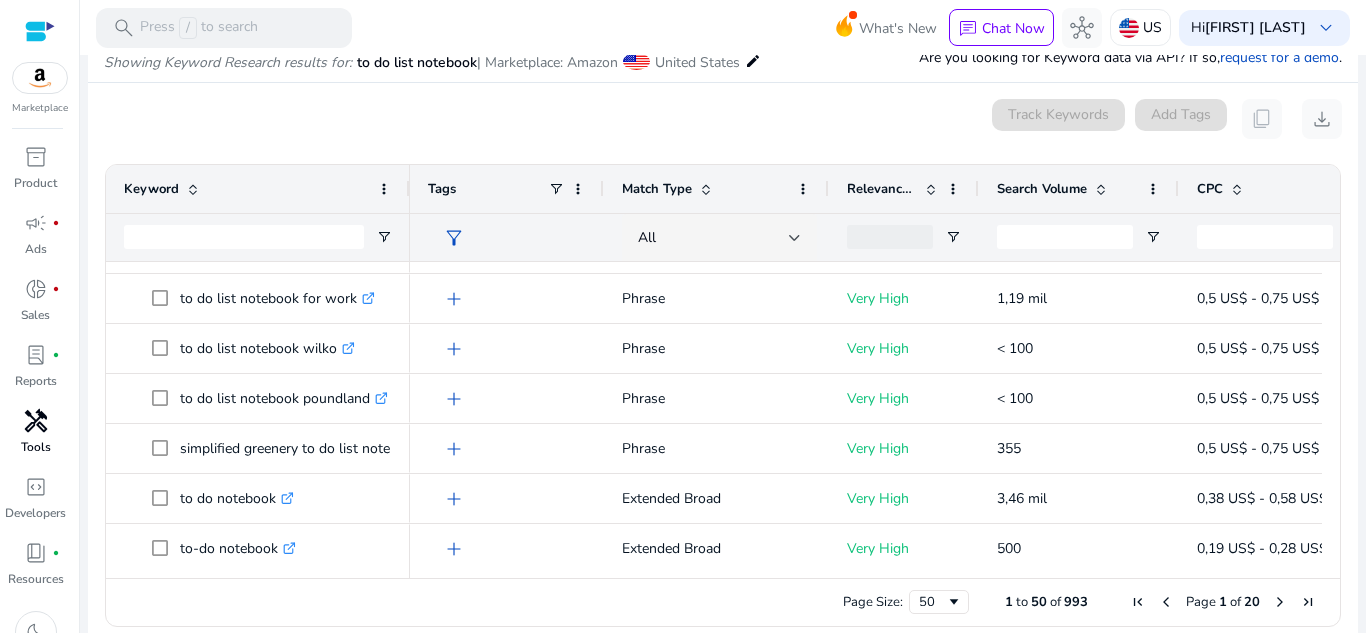 drag, startPoint x: 474, startPoint y: 186, endPoint x: 354, endPoint y: 190, distance: 120.06665 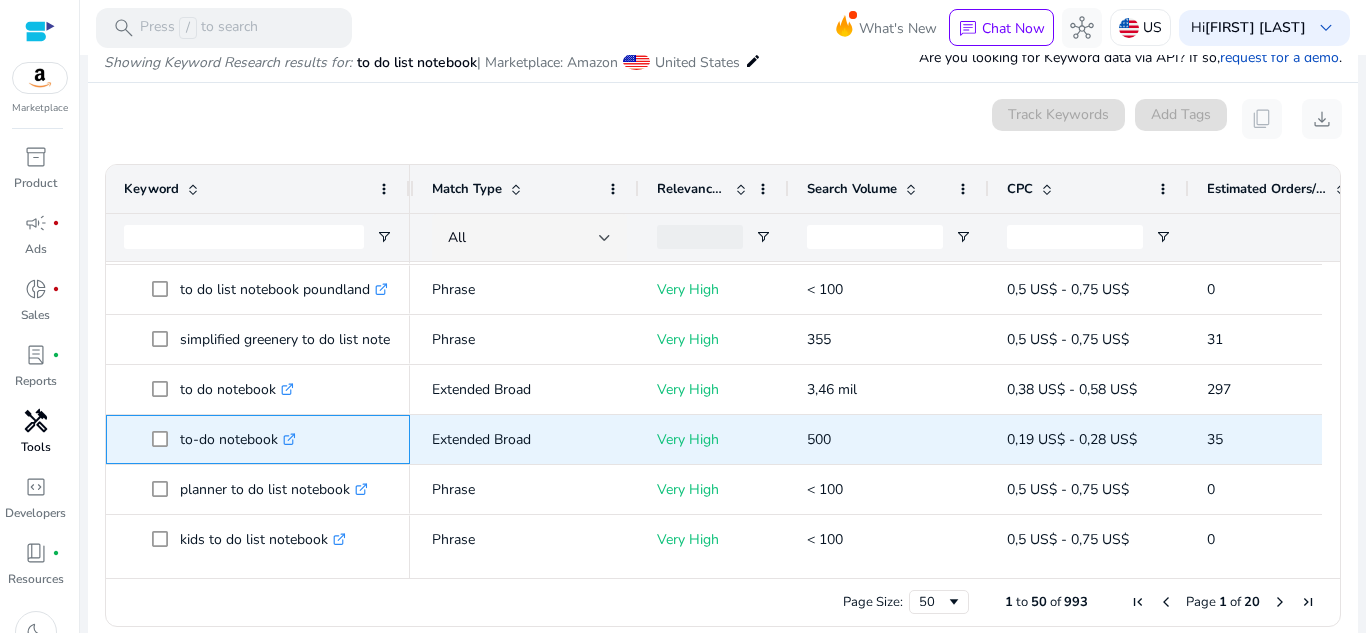 click on ".st0{fill:#2c8af8}" 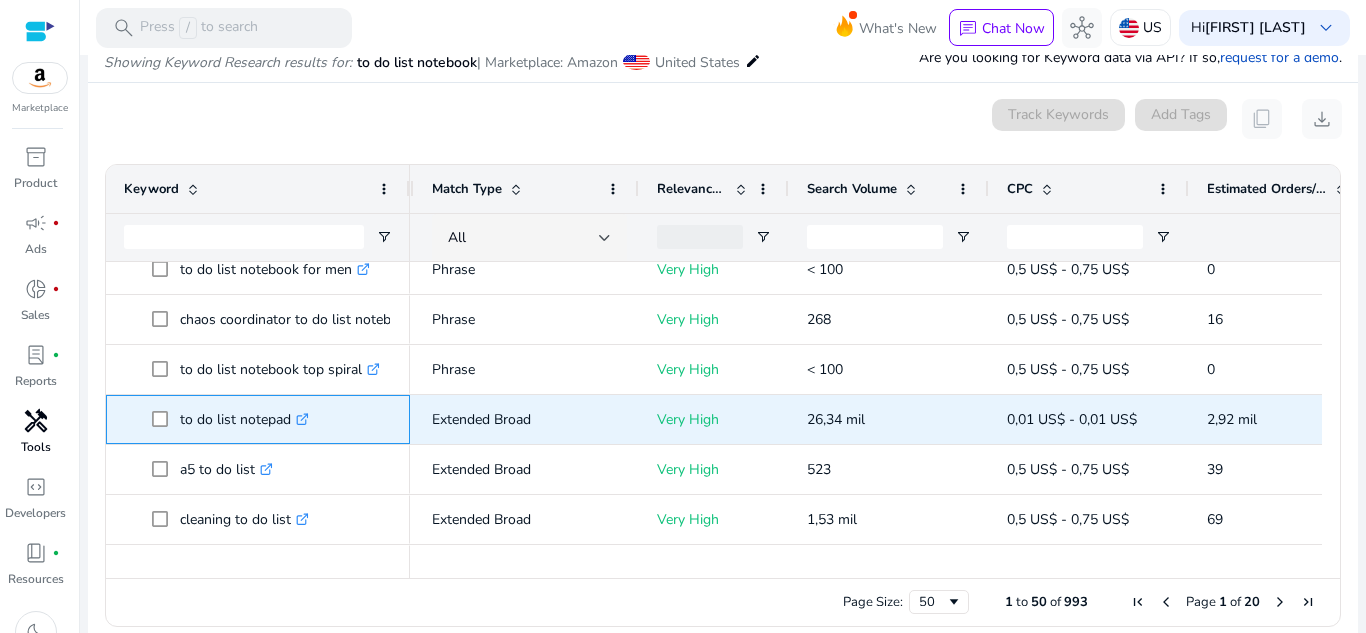 click on ".st0{fill:#2c8af8}" 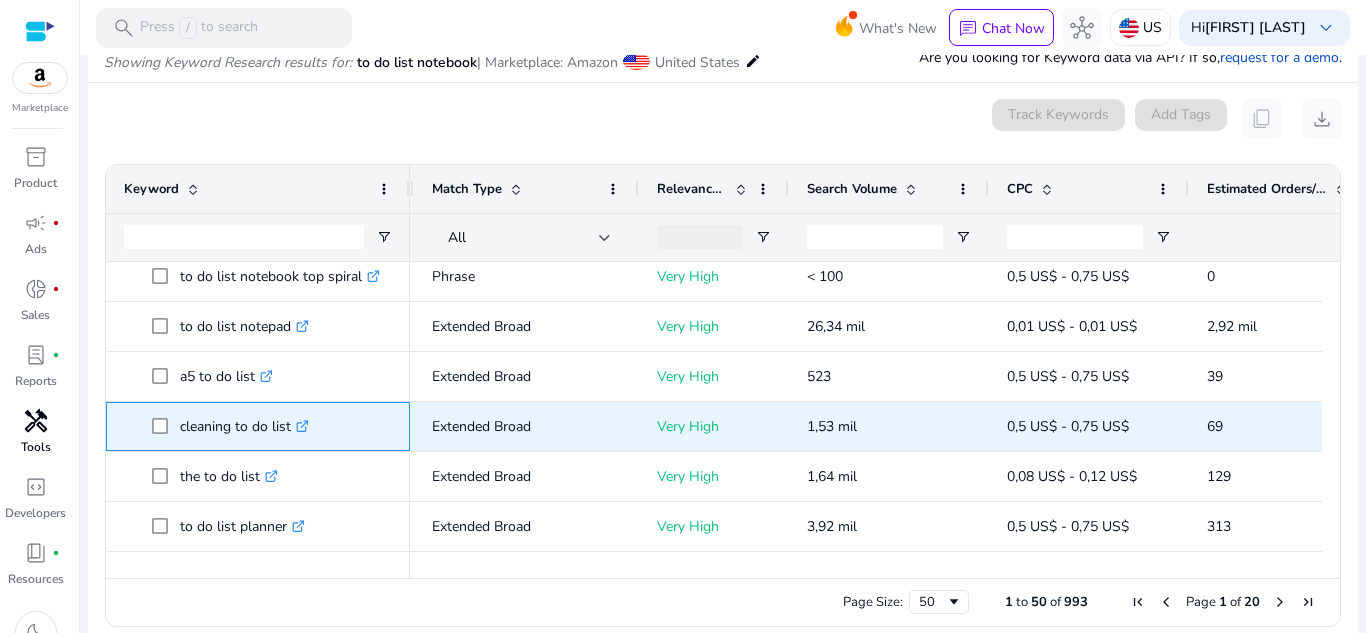 click on ".st0{fill:#2c8af8}" 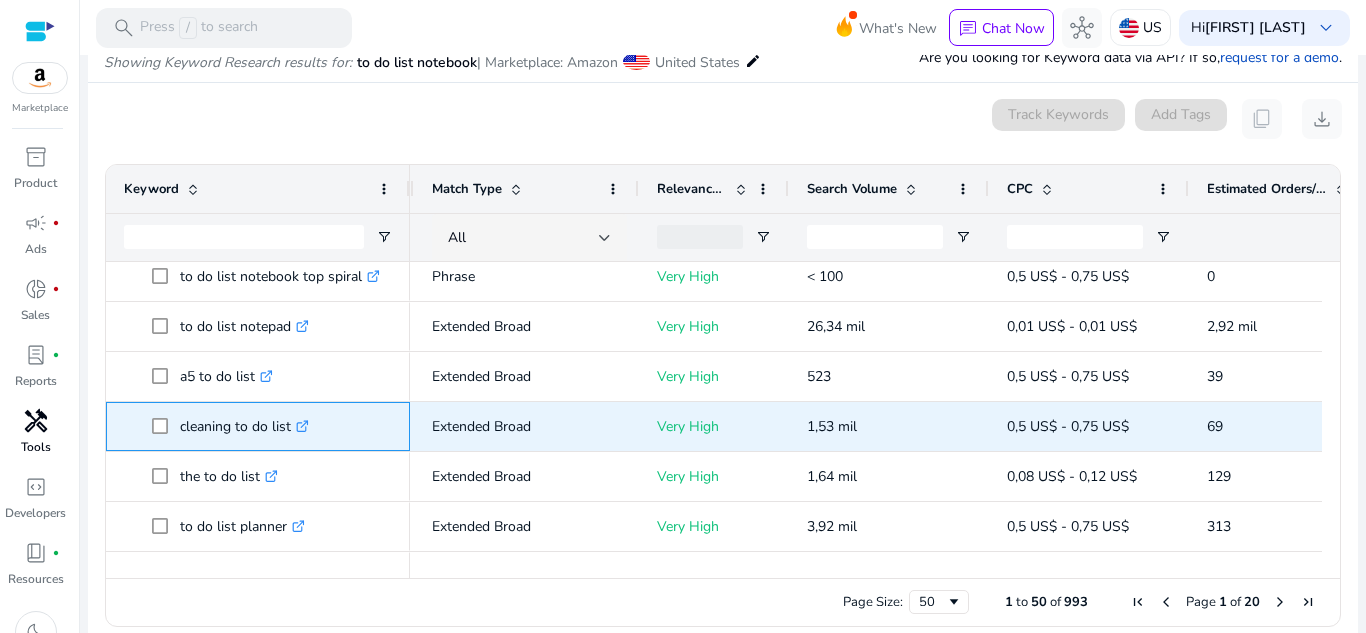 click on ".st0{fill:#2c8af8}" 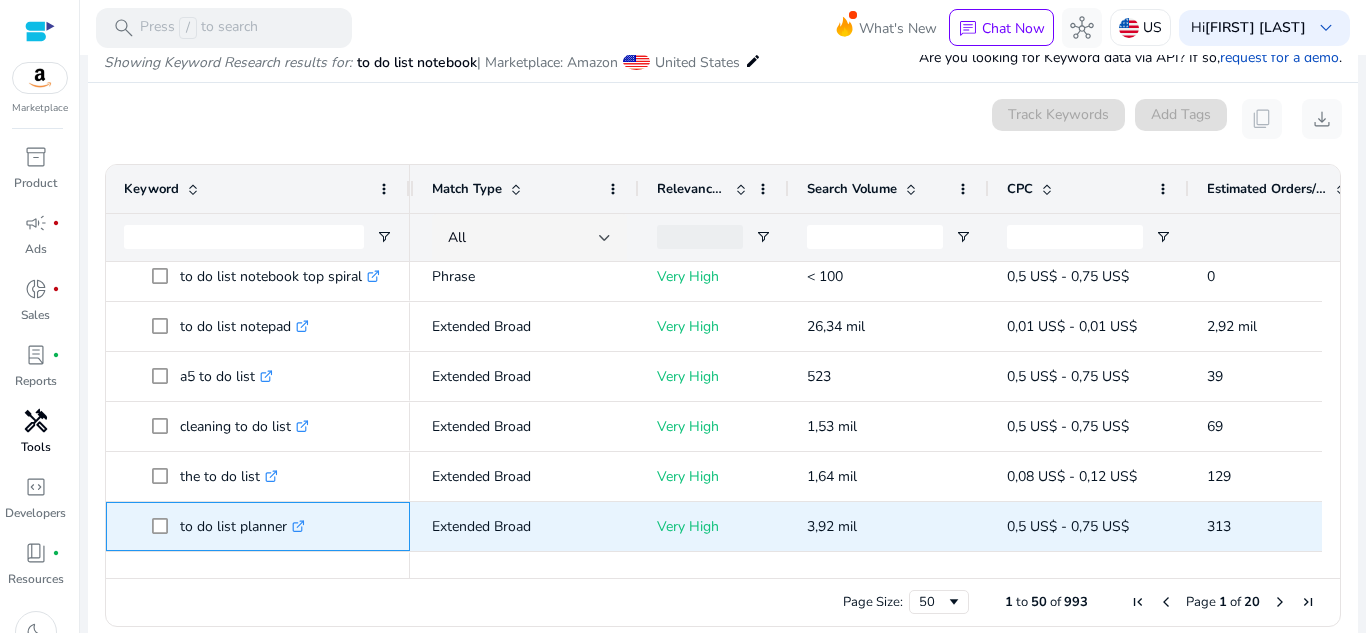 click on "to do list planner  .st0{fill:#2c8af8}" at bounding box center (242, 526) 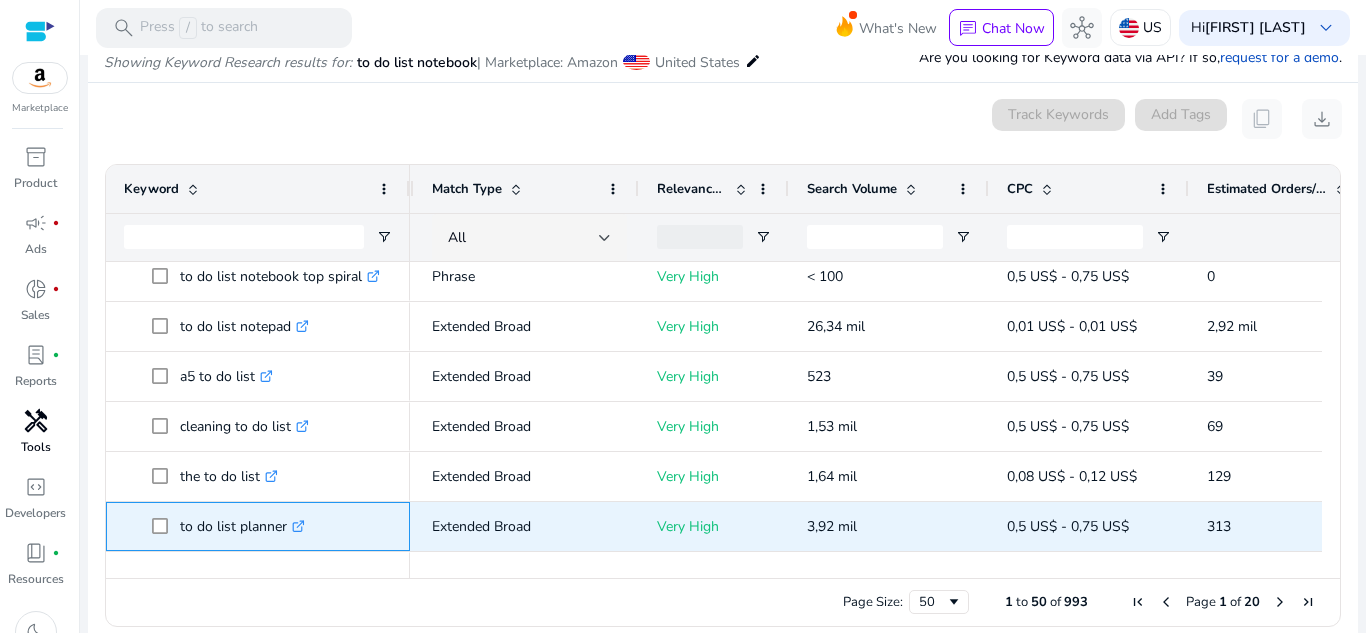 click on ".st0{fill:#2c8af8}" 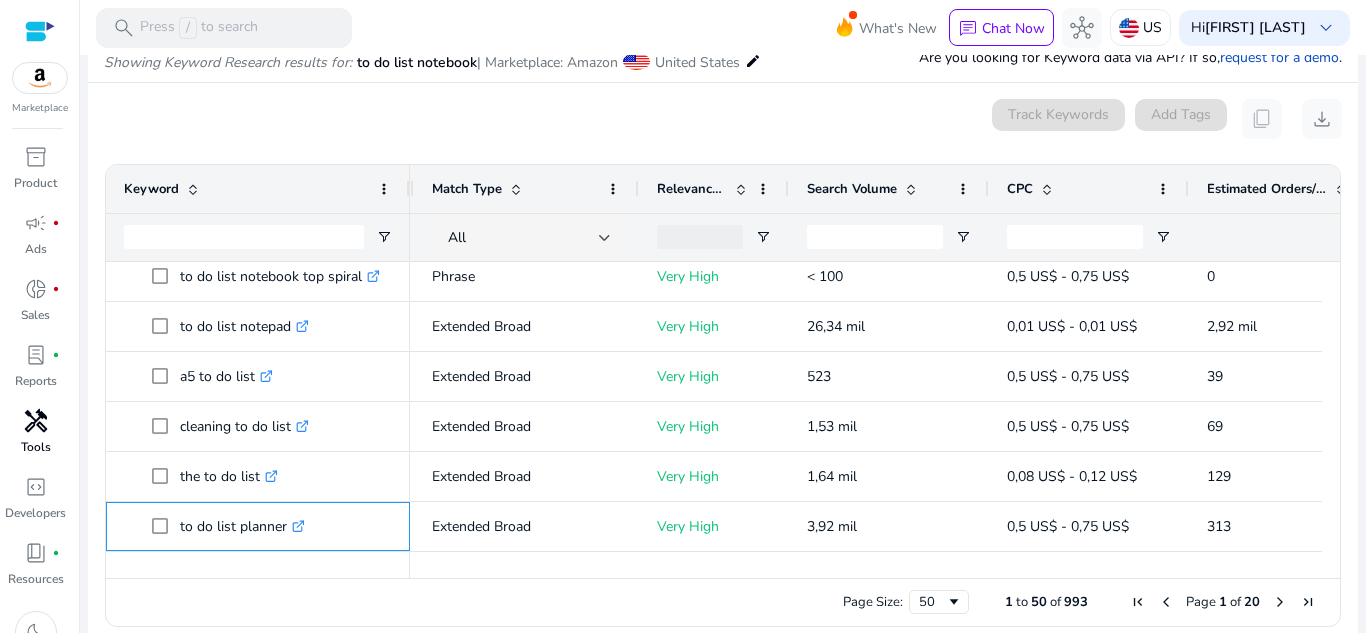 scroll, scrollTop: 1412, scrollLeft: 0, axis: vertical 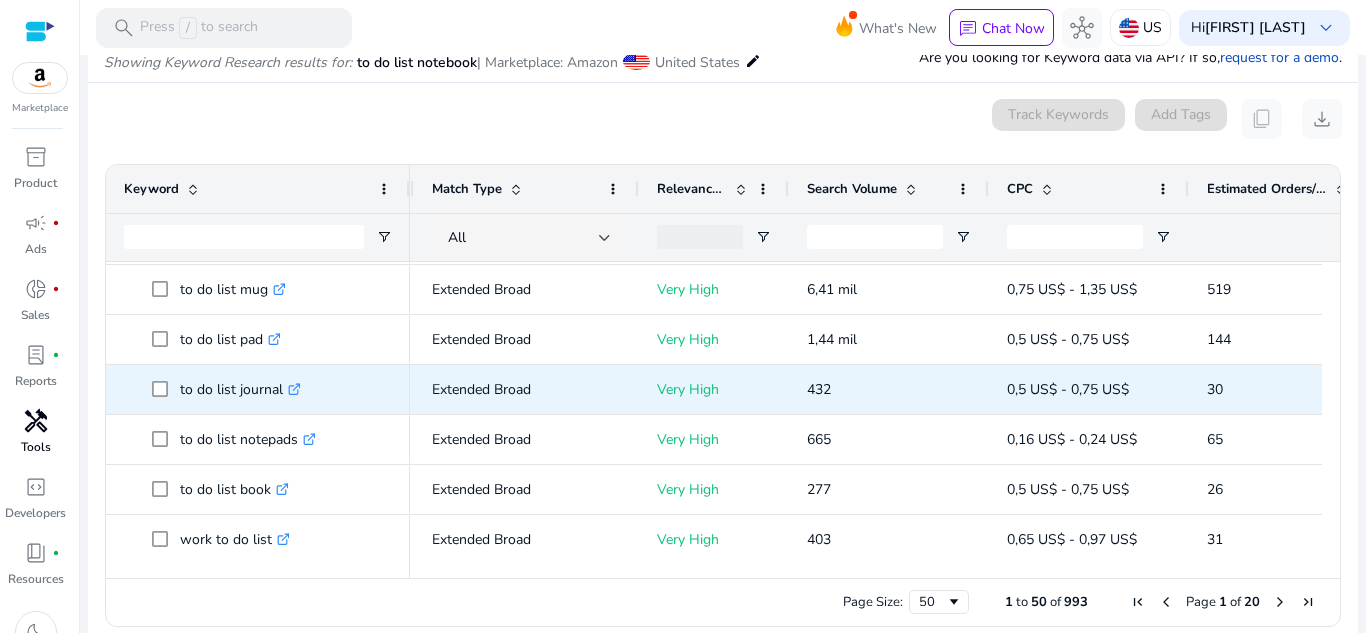 click on ".st0{fill:#2c8af8}" 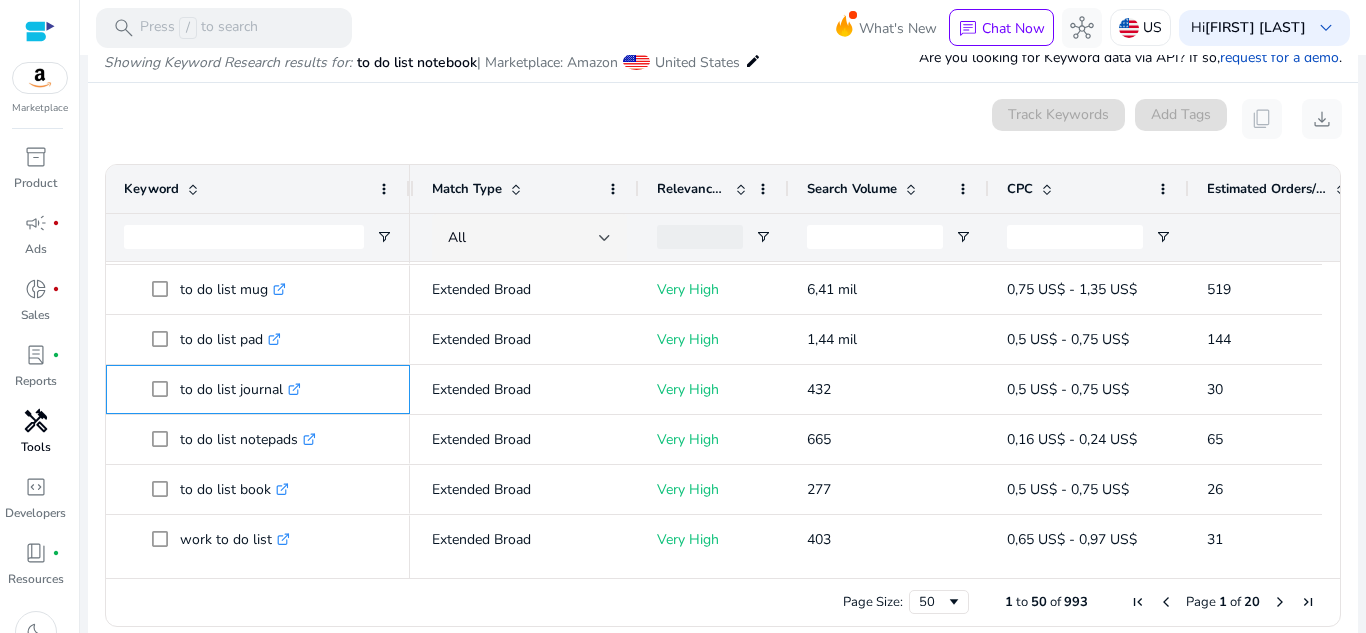 scroll, scrollTop: 1622, scrollLeft: 0, axis: vertical 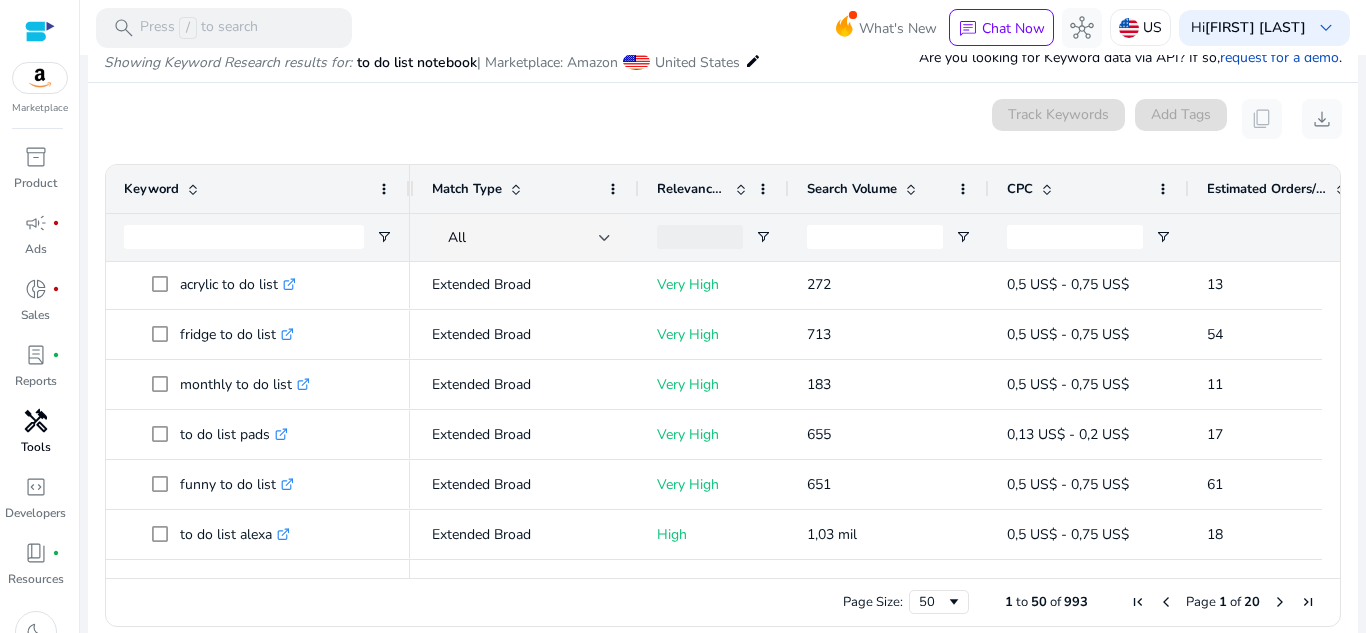 click at bounding box center (1280, 602) 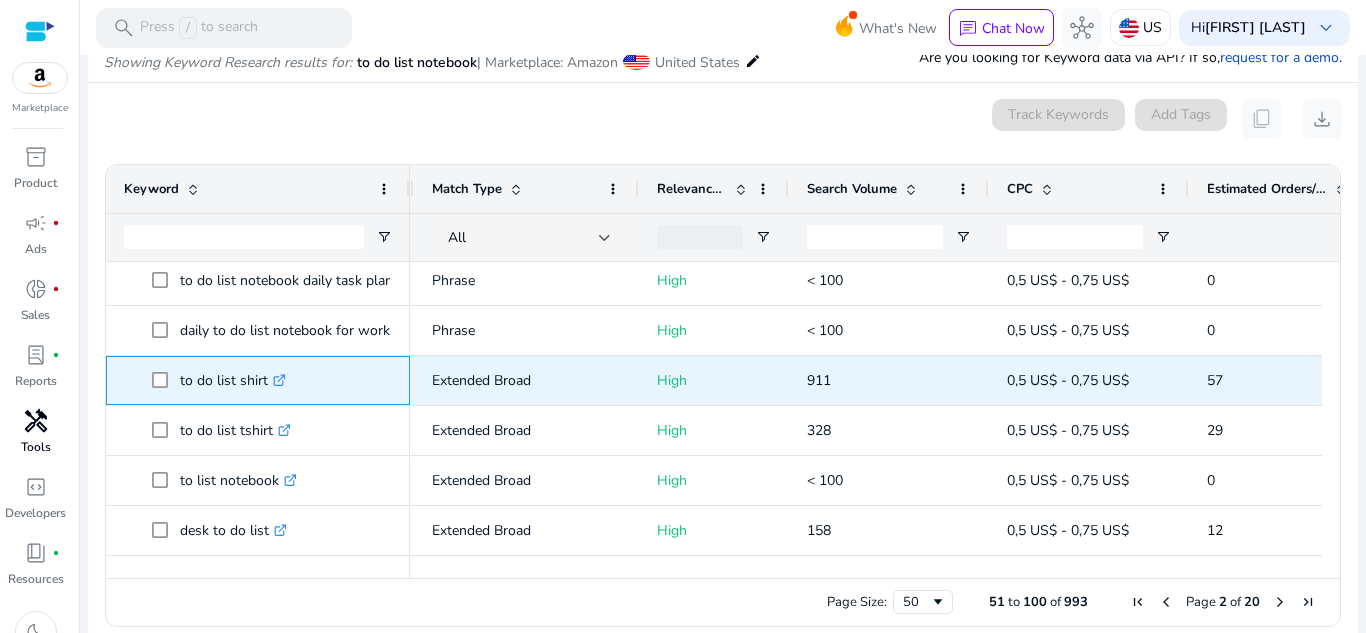 click on ".st0{fill:#2c8af8}" 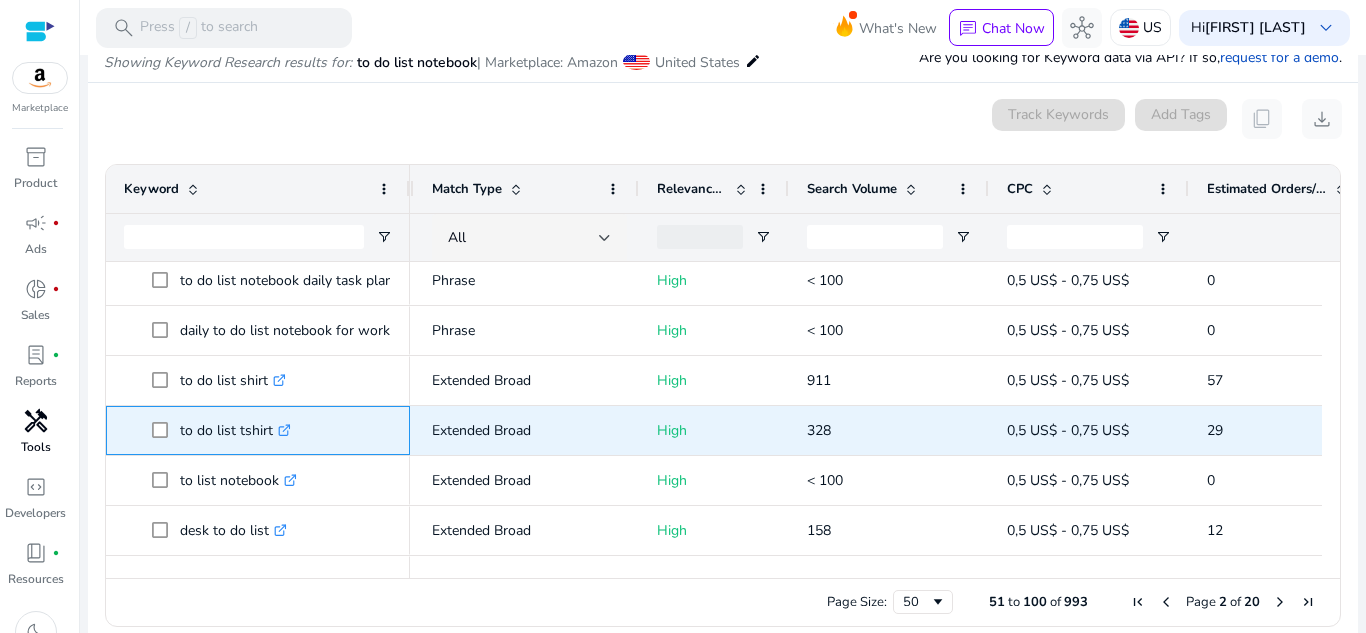 click on ".st0{fill:#2c8af8}" 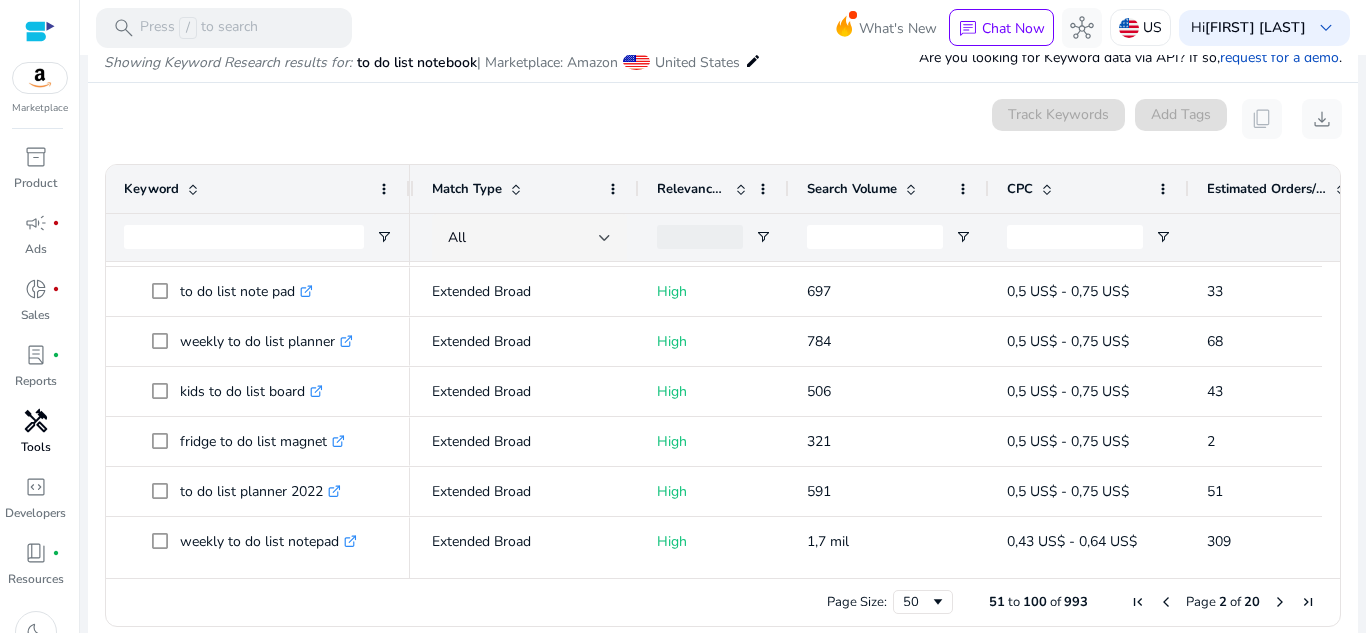 scroll, scrollTop: 0, scrollLeft: 0, axis: both 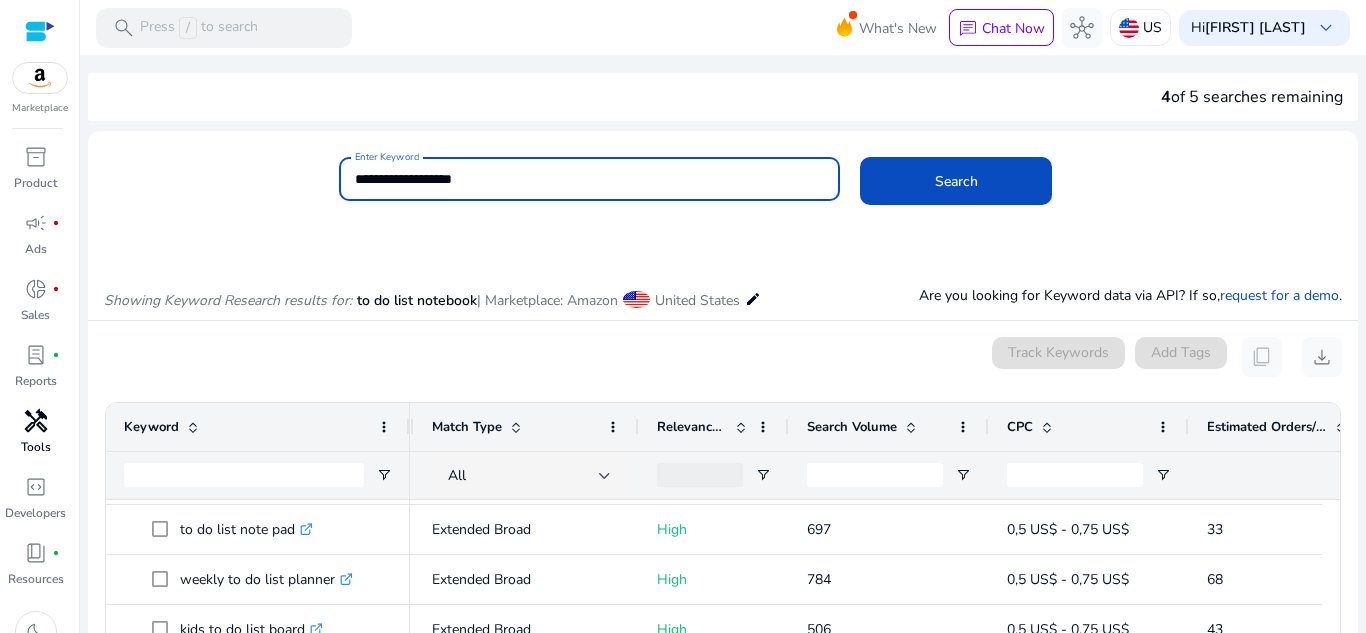 drag, startPoint x: 541, startPoint y: 184, endPoint x: 330, endPoint y: 179, distance: 211.05923 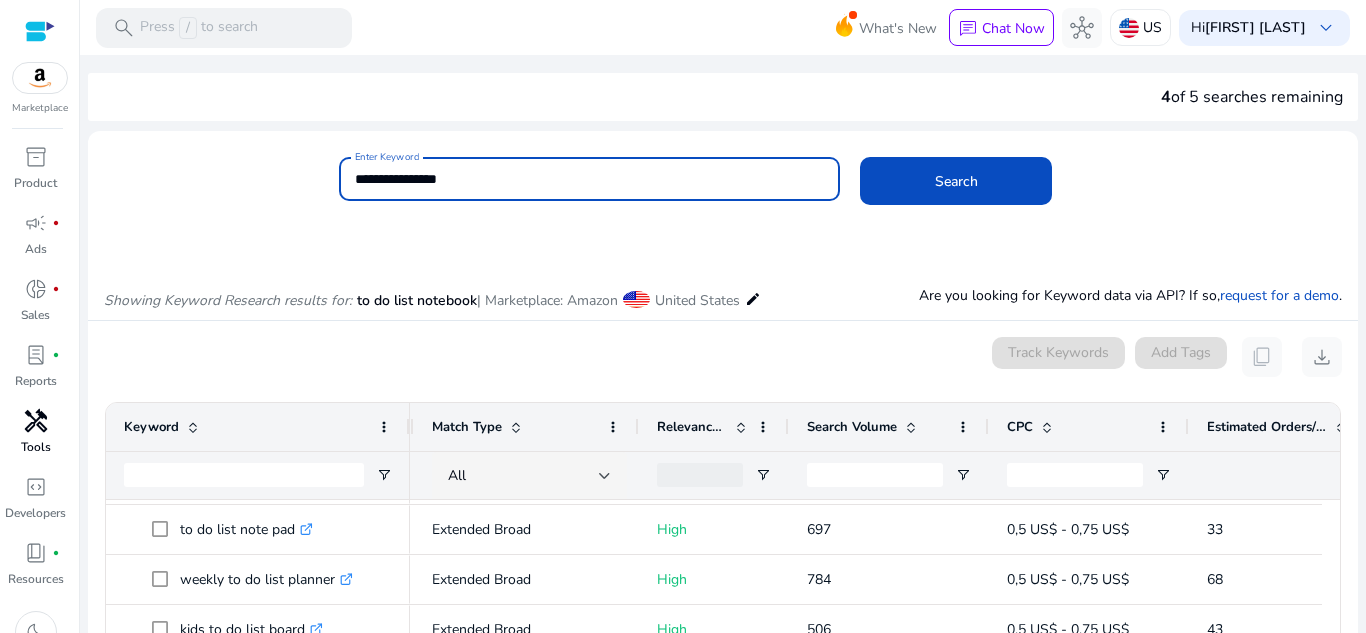type on "**********" 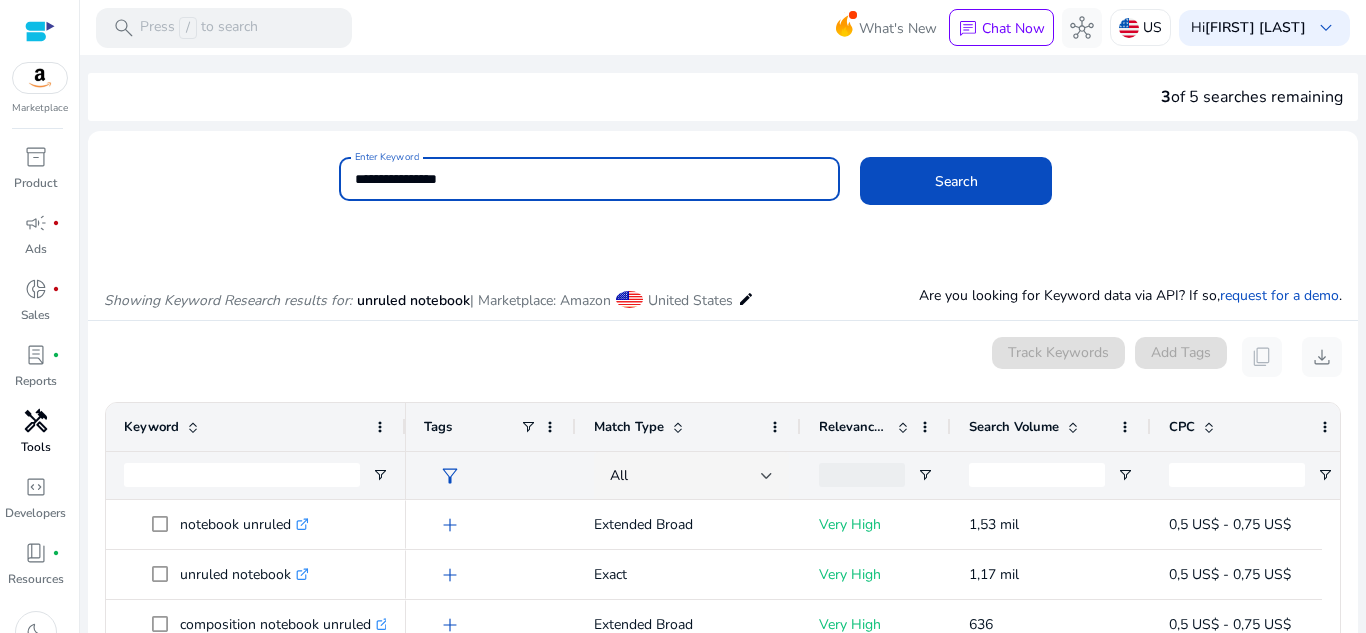 scroll, scrollTop: 238, scrollLeft: 0, axis: vertical 